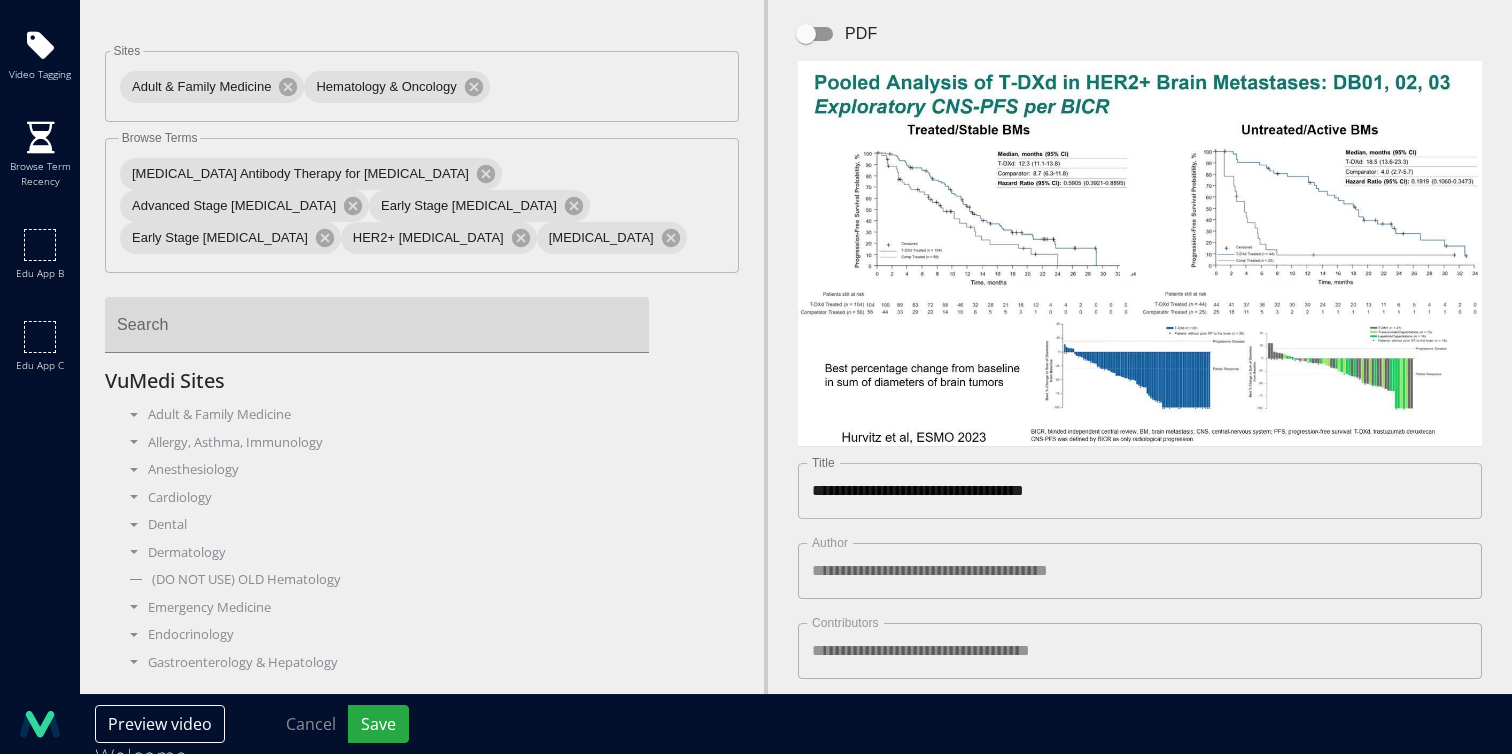 scroll, scrollTop: 0, scrollLeft: 0, axis: both 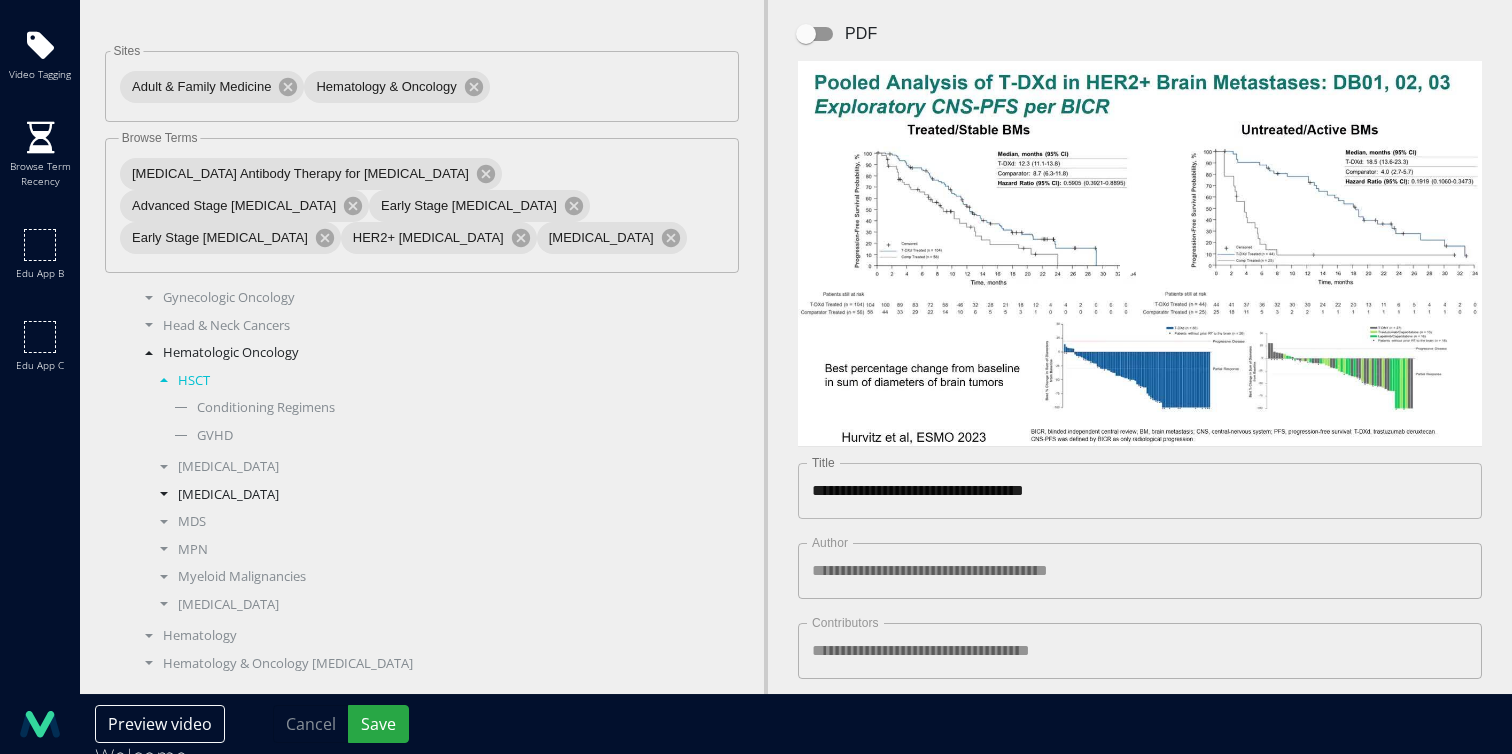 click on "[MEDICAL_DATA]" at bounding box center (437, 495) 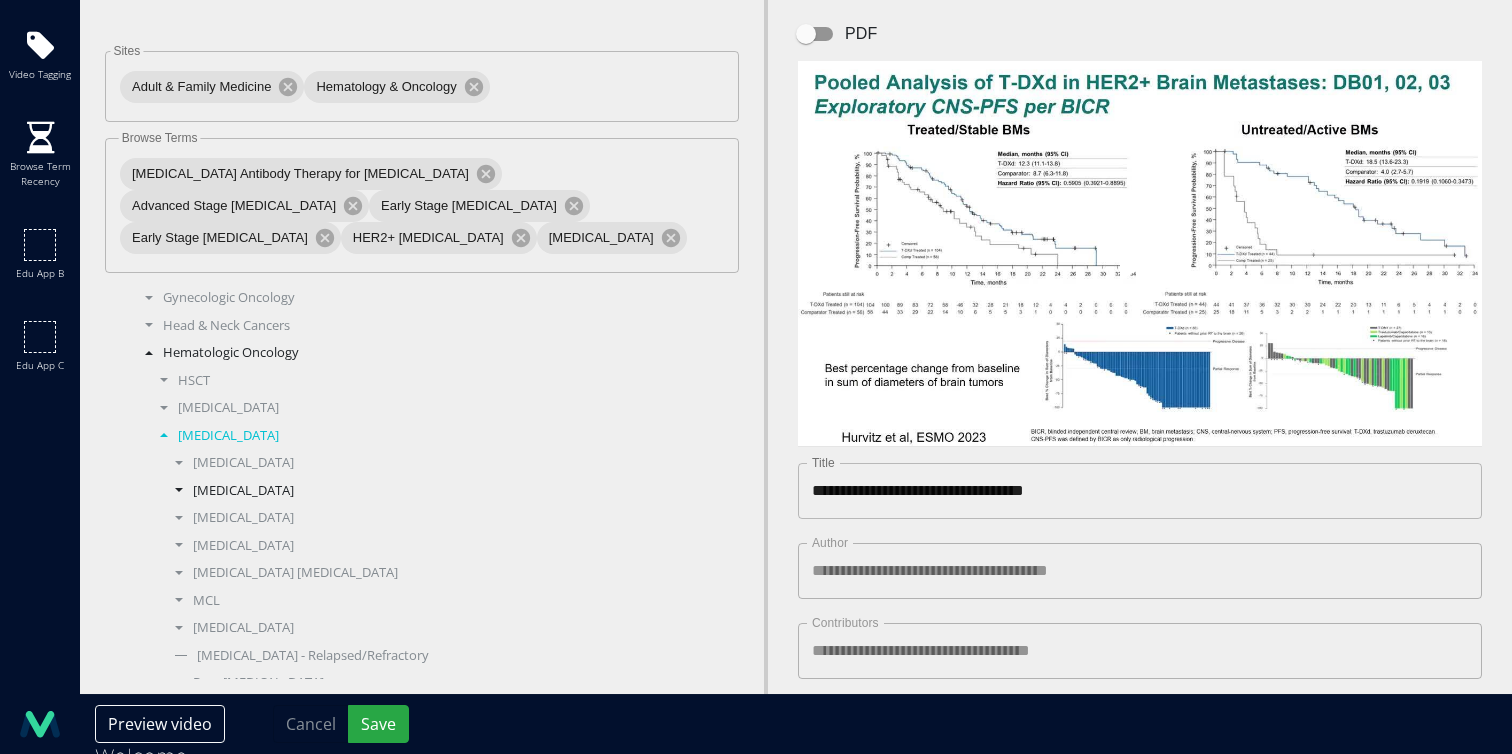 click on "[MEDICAL_DATA]" at bounding box center (444, 491) 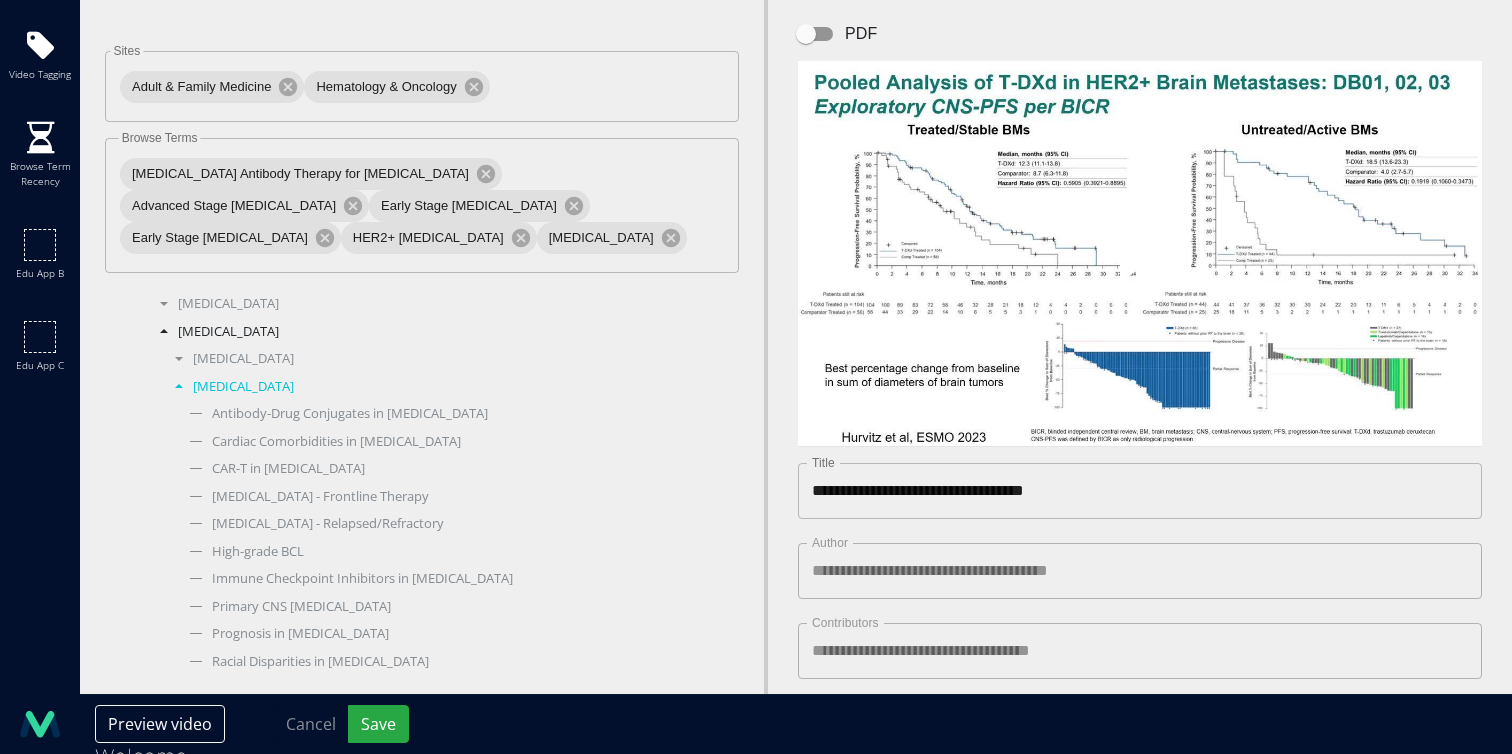 scroll, scrollTop: 715, scrollLeft: 0, axis: vertical 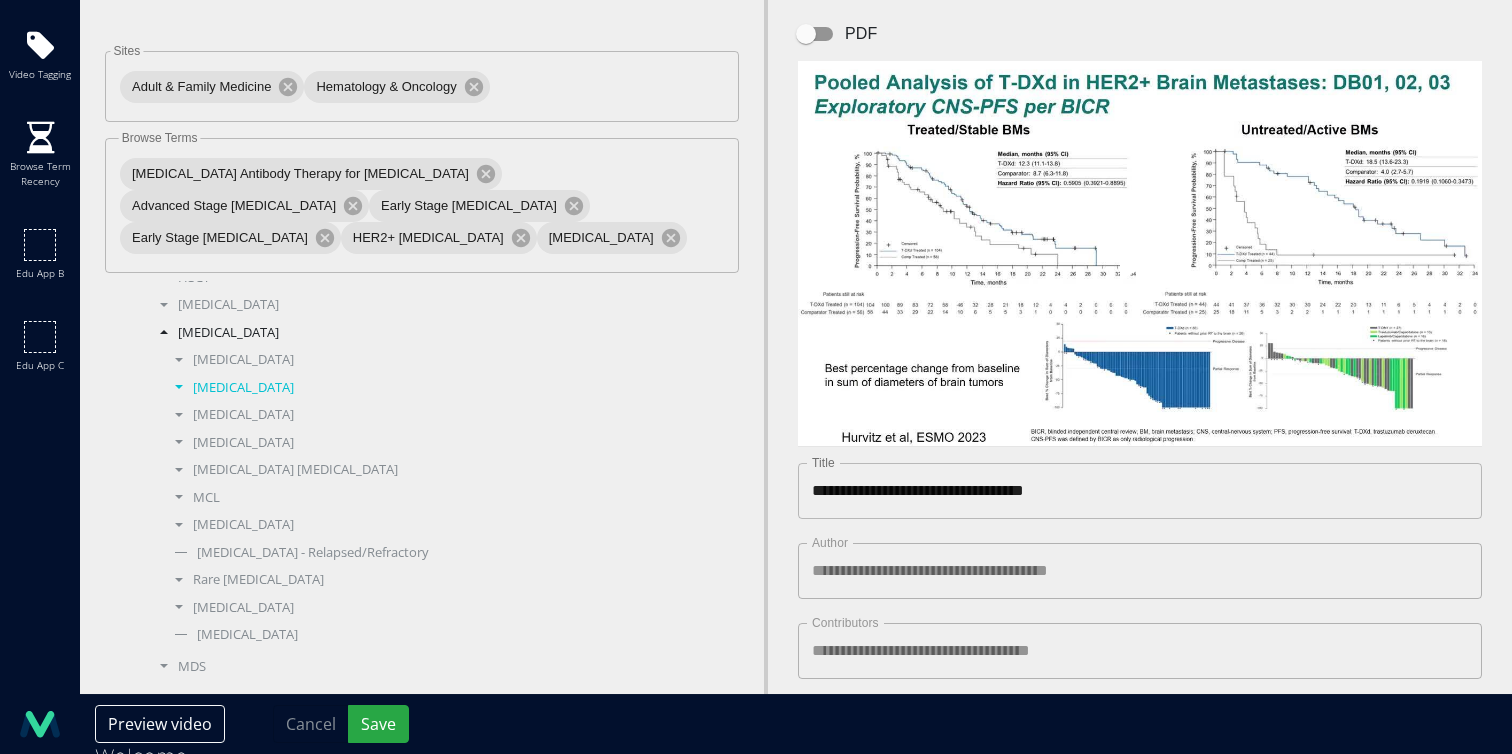 click on "[MEDICAL_DATA]" at bounding box center (444, 388) 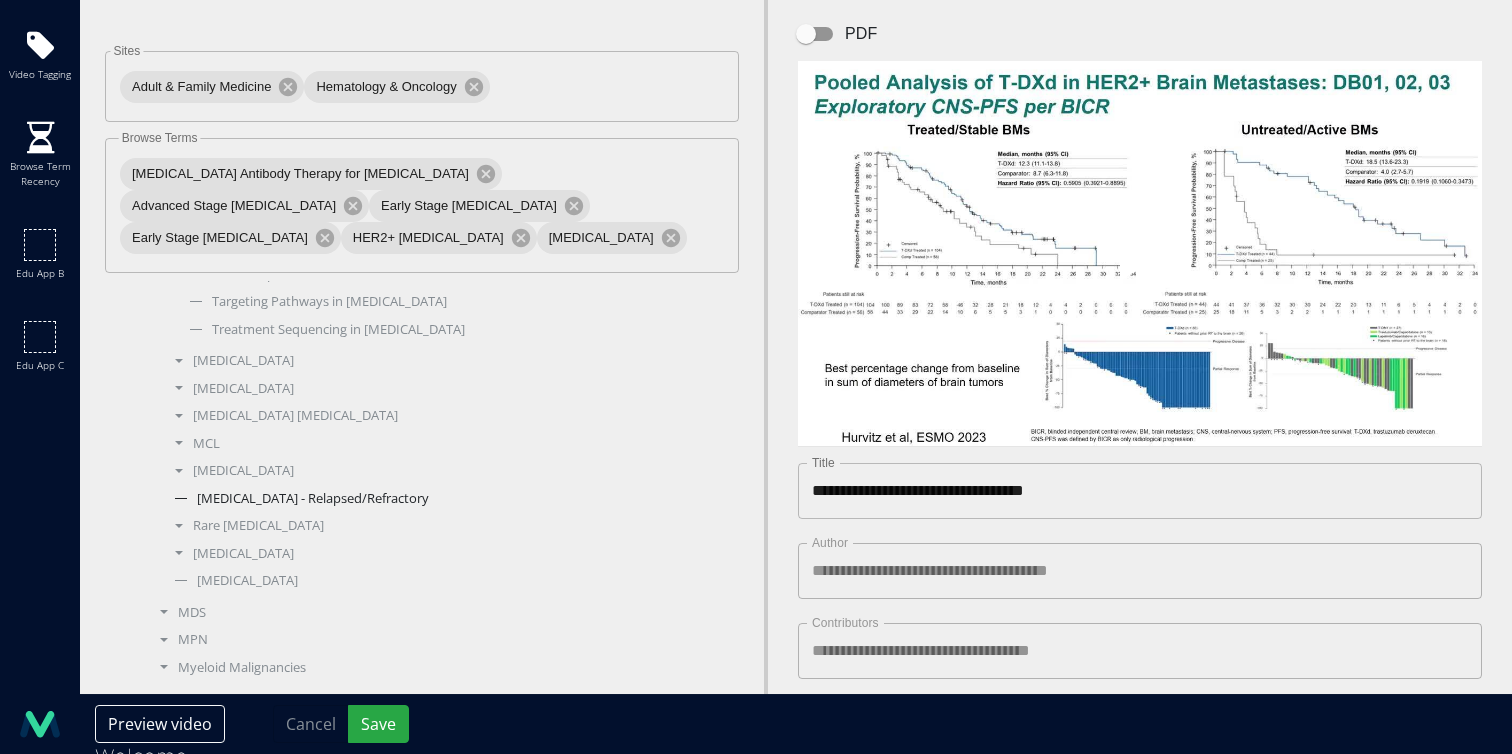 scroll, scrollTop: 1102, scrollLeft: 0, axis: vertical 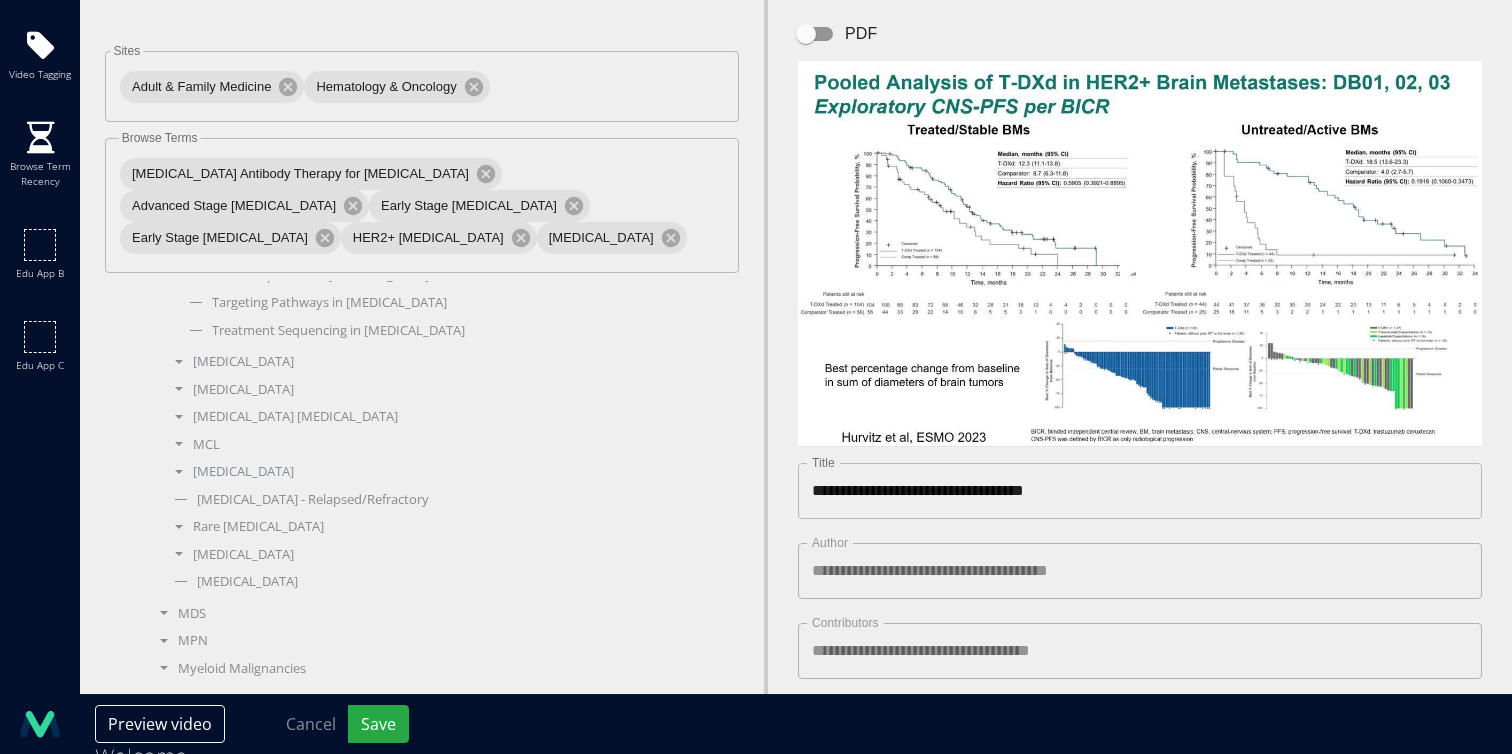 click on "[MEDICAL_DATA]" at bounding box center (437, 696) 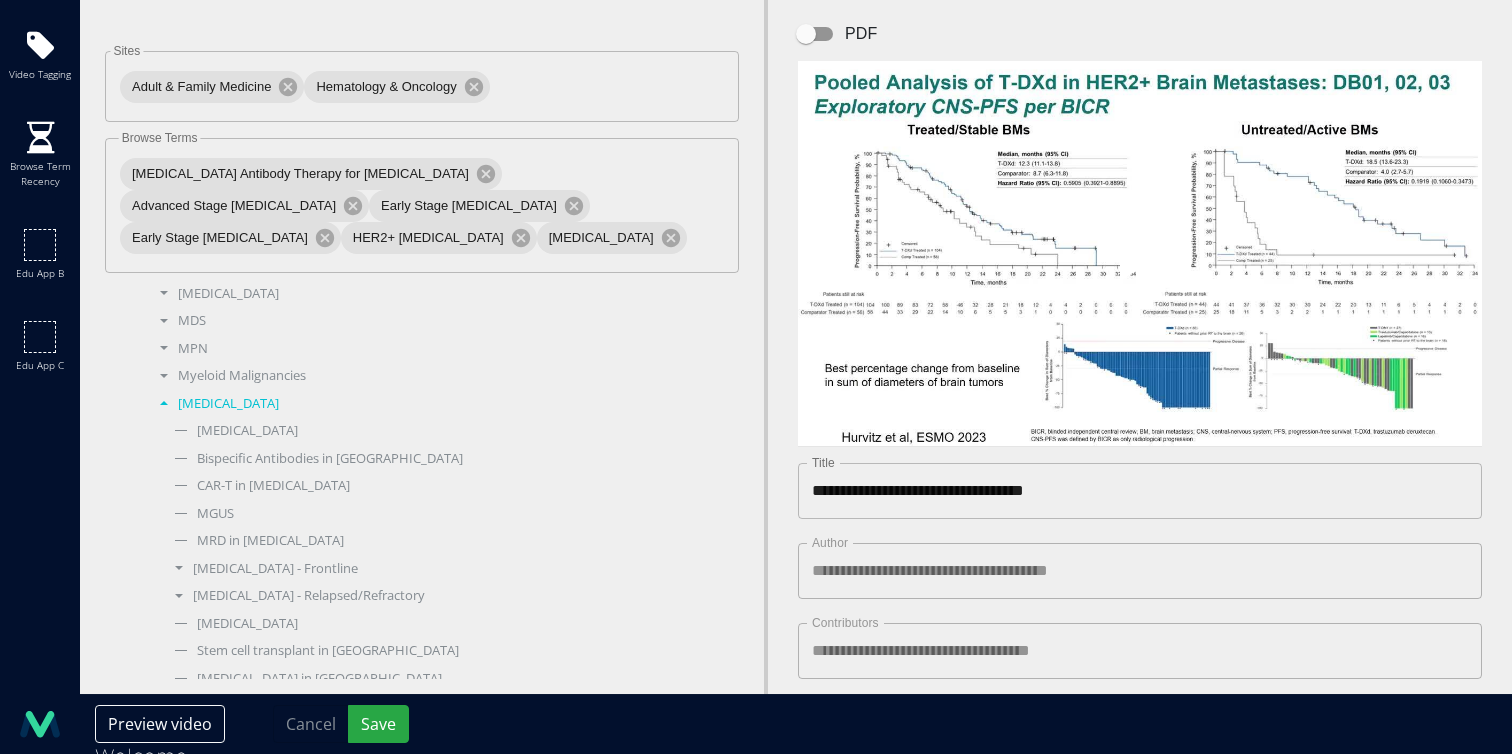 scroll, scrollTop: 753, scrollLeft: 0, axis: vertical 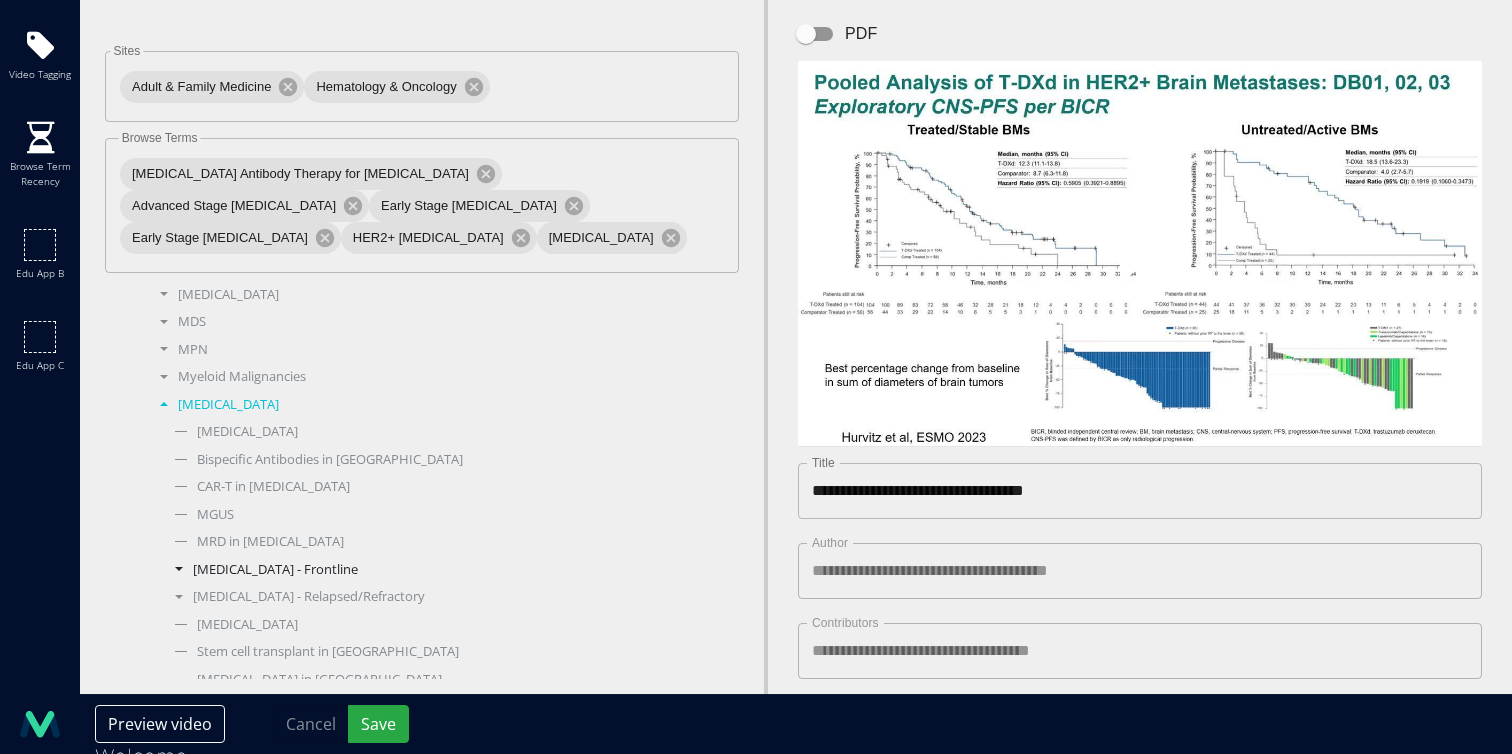 click on "[MEDICAL_DATA] - Frontline" at bounding box center [444, 570] 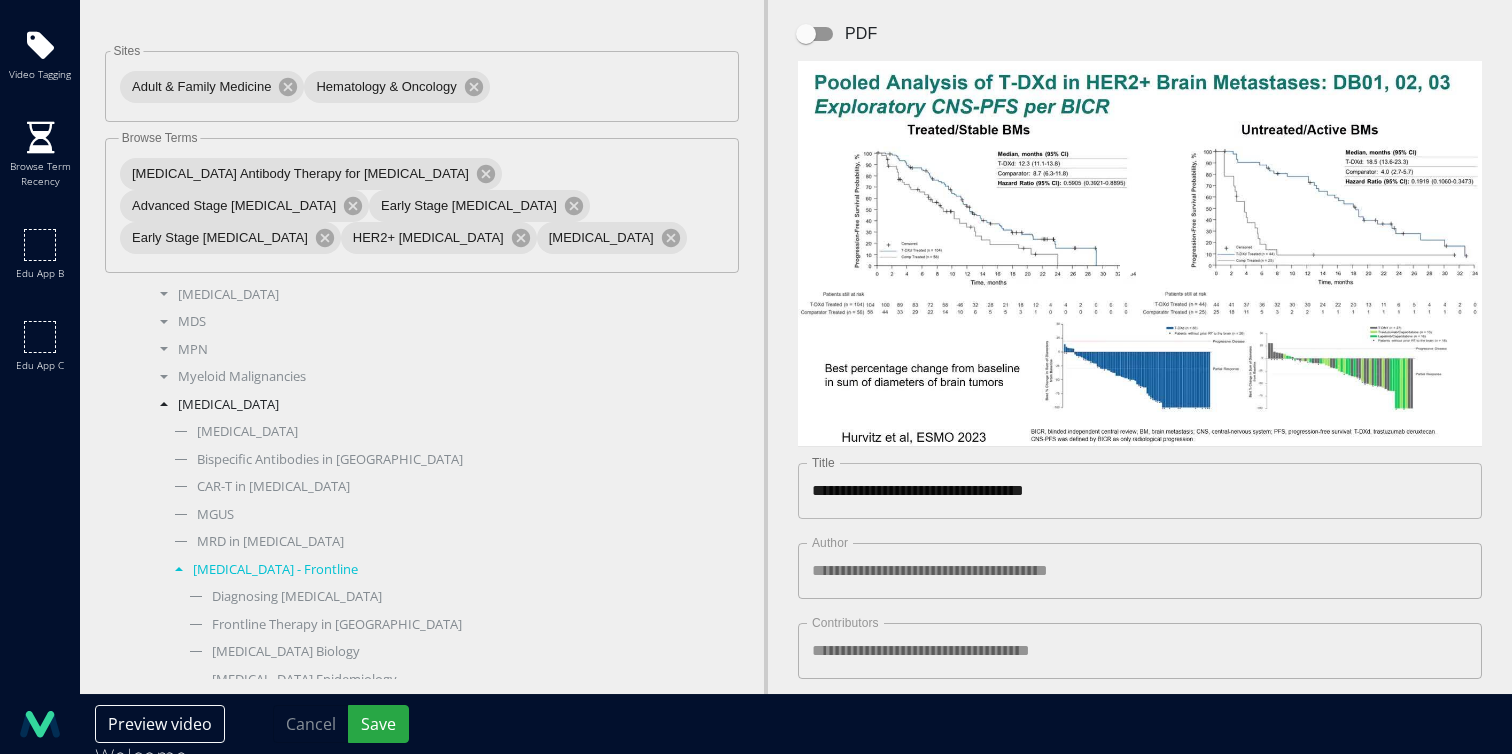 click on "[MEDICAL_DATA] - Relapsed/Refractory" at bounding box center (444, 739) 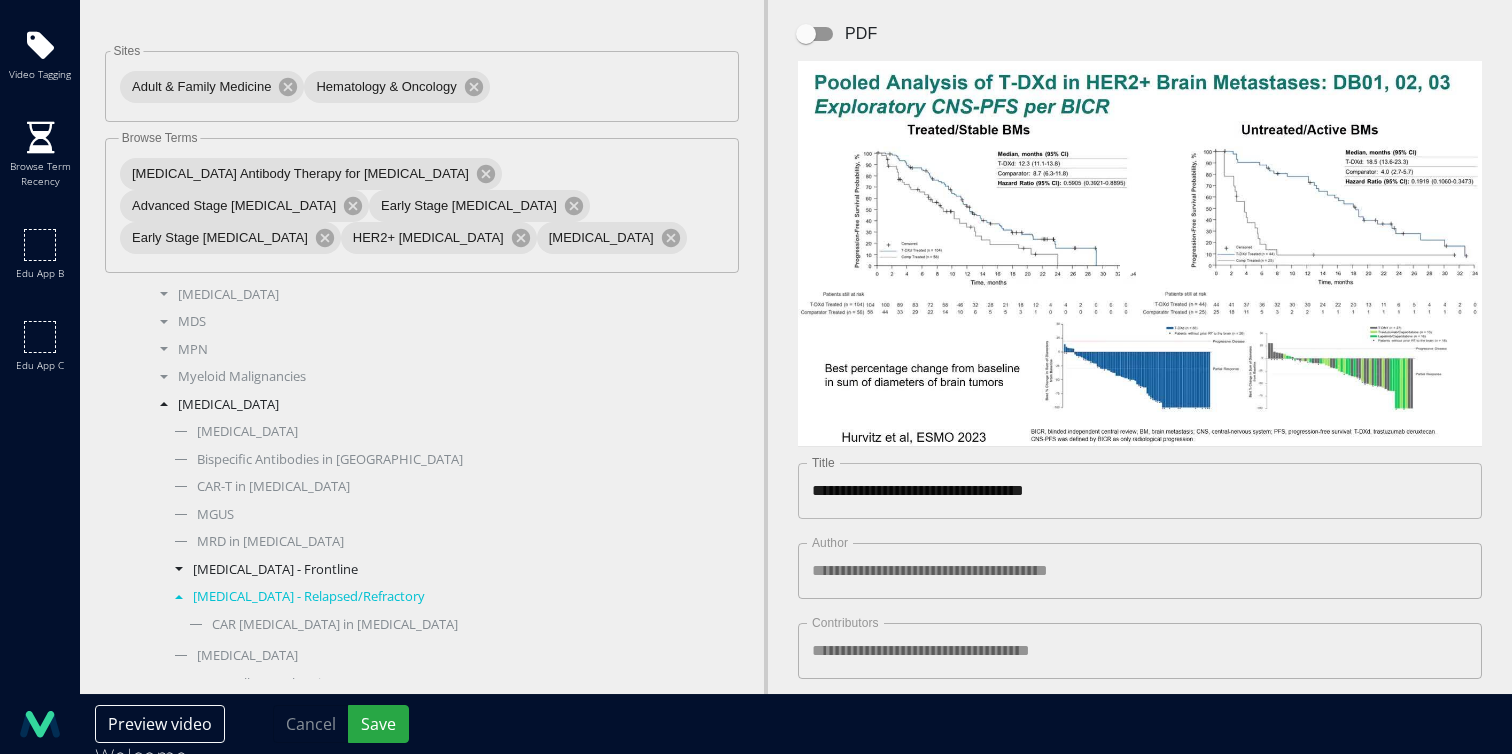 click on "[MEDICAL_DATA] - Frontline" at bounding box center (444, 570) 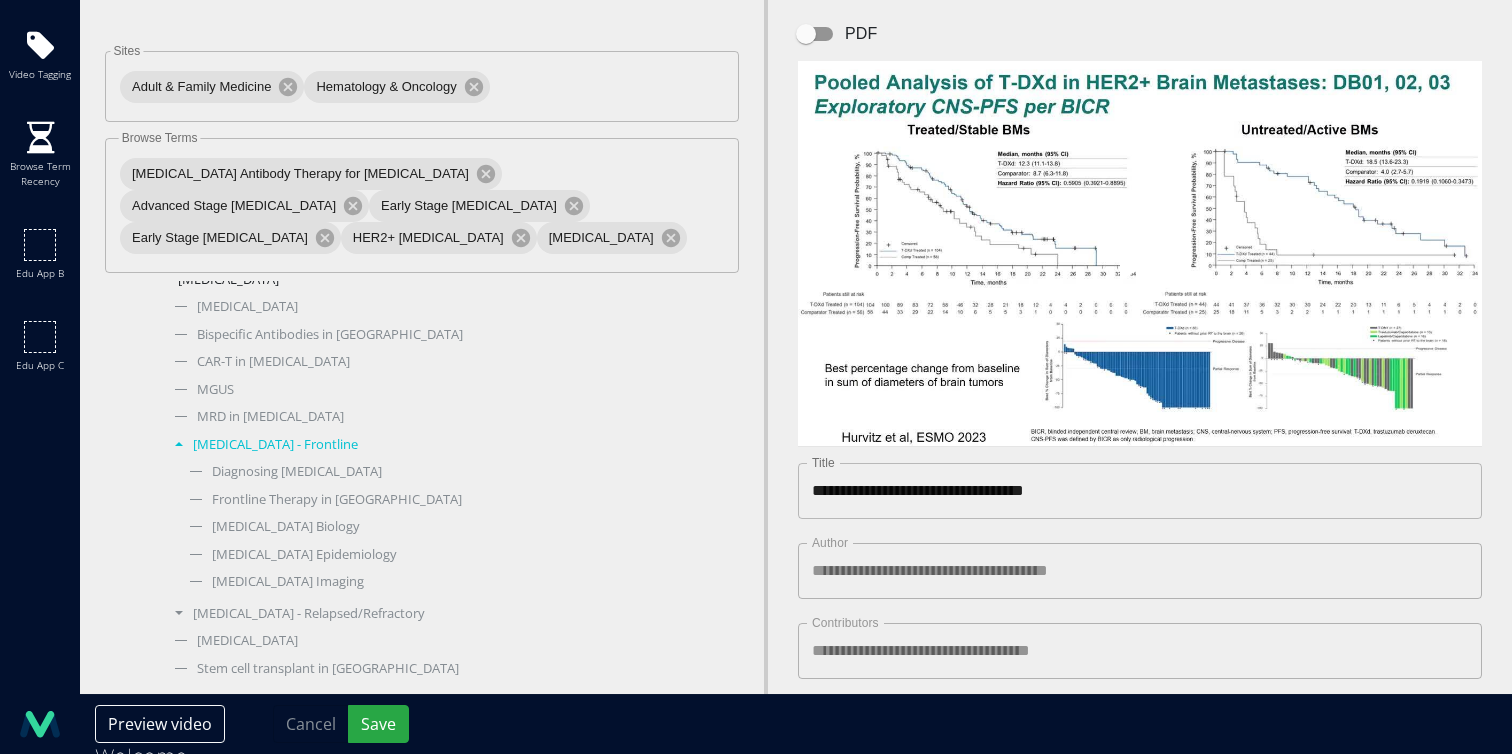 scroll, scrollTop: 880, scrollLeft: 0, axis: vertical 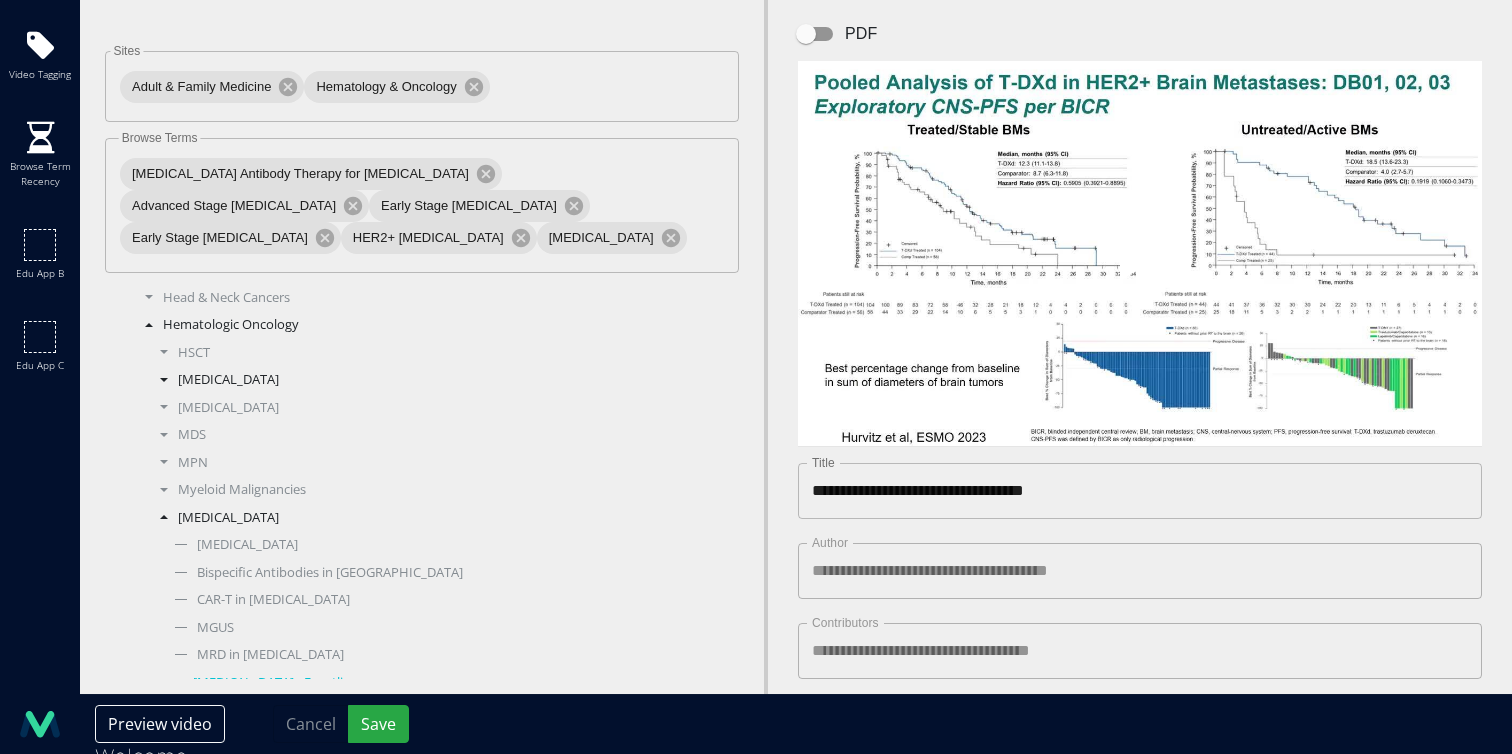 click on "[MEDICAL_DATA]" at bounding box center [437, 380] 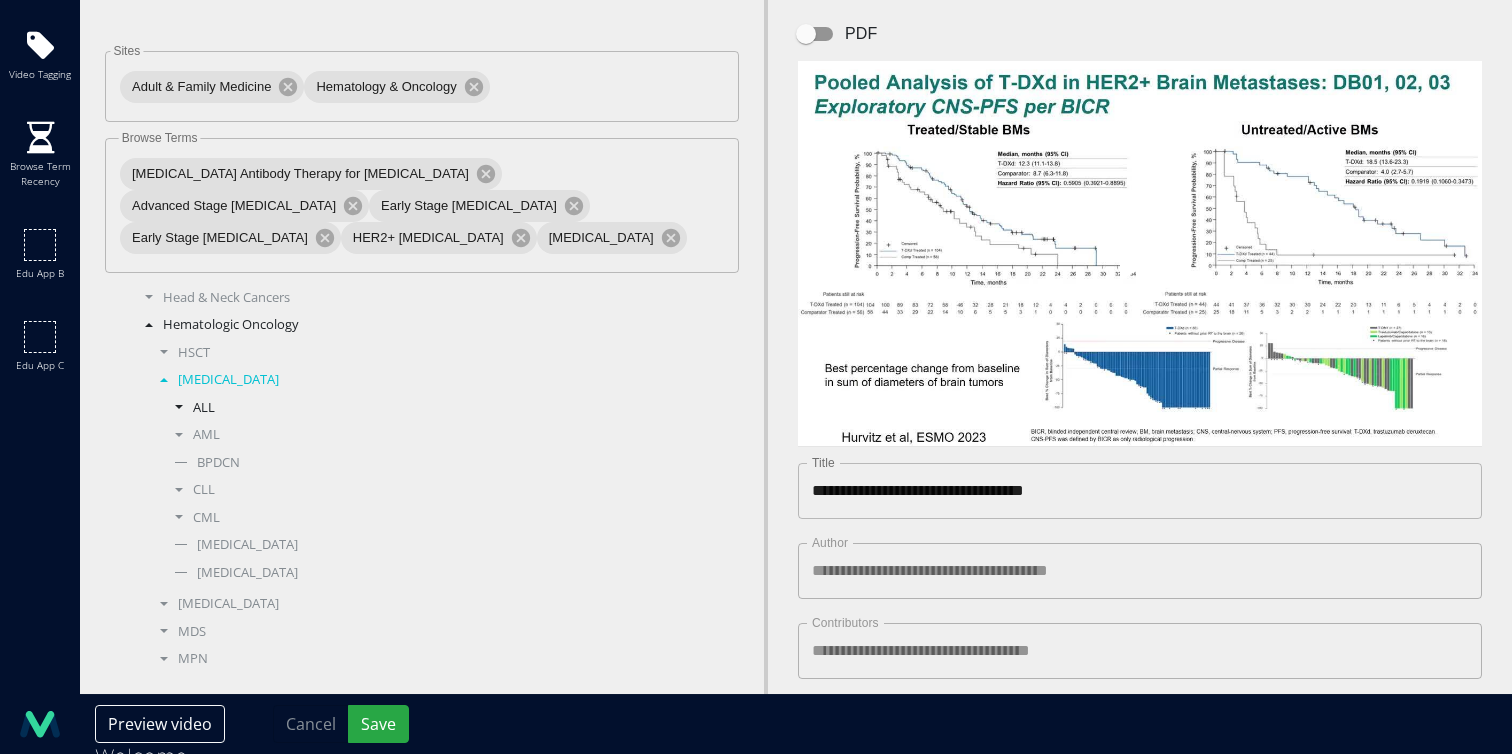 click on "ALL" at bounding box center (444, 408) 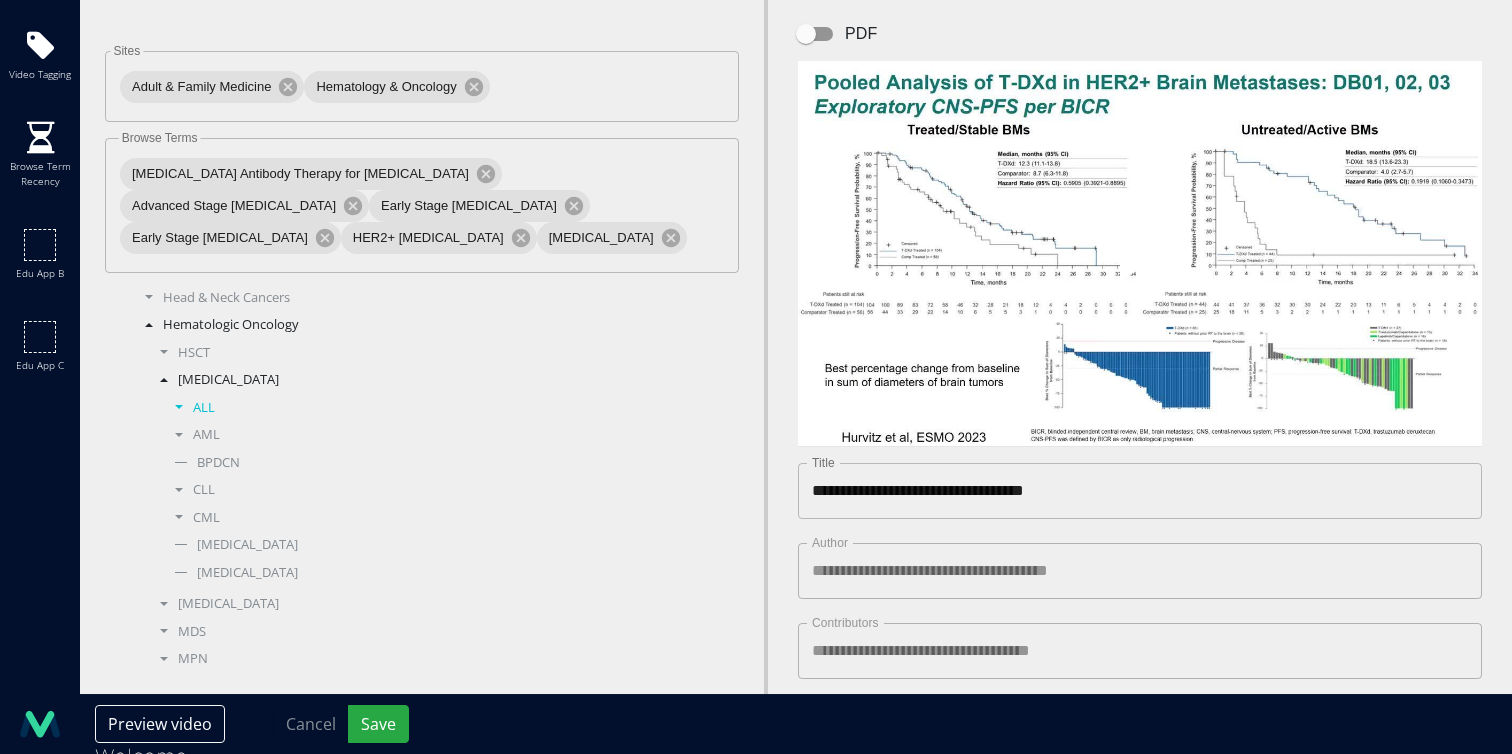 click on "ALL" at bounding box center (444, 408) 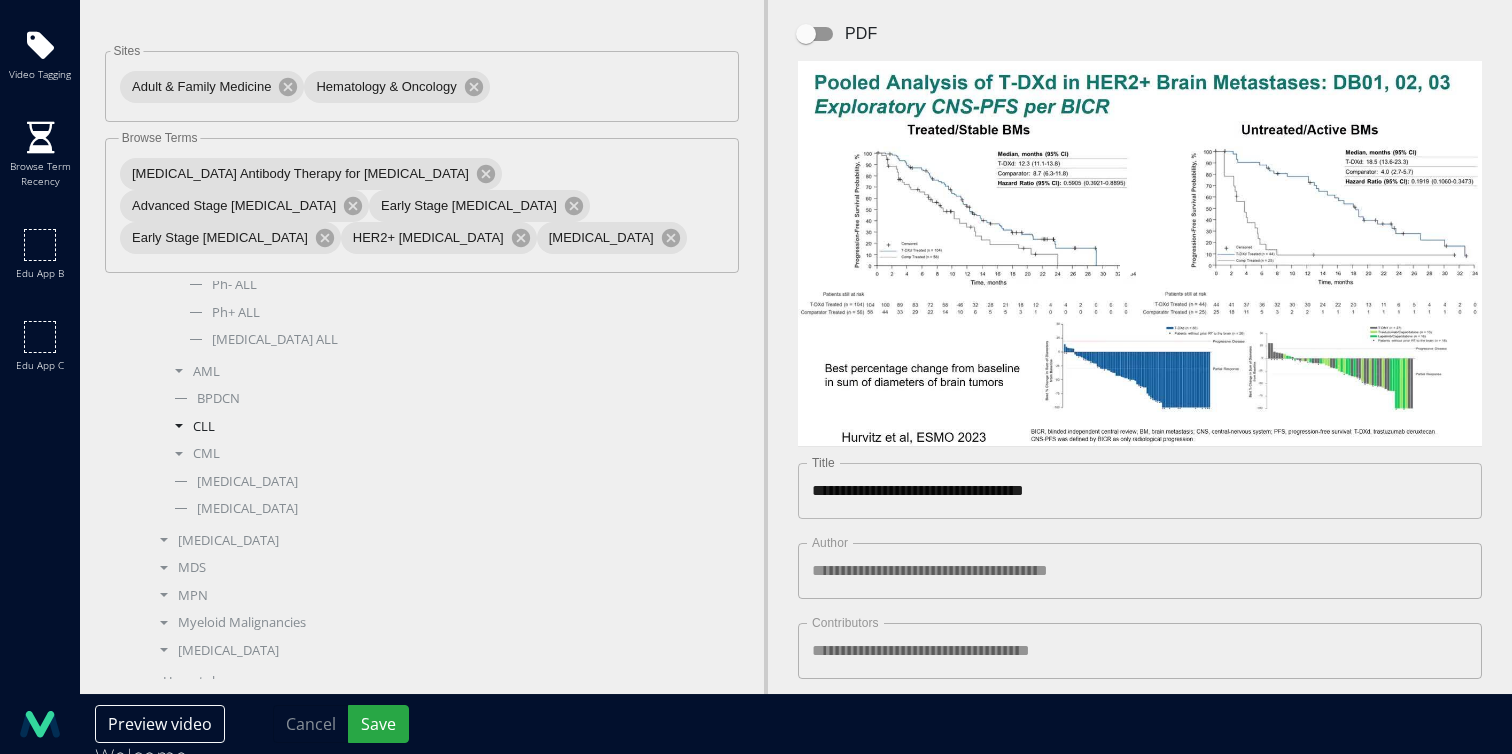 scroll, scrollTop: 911, scrollLeft: 0, axis: vertical 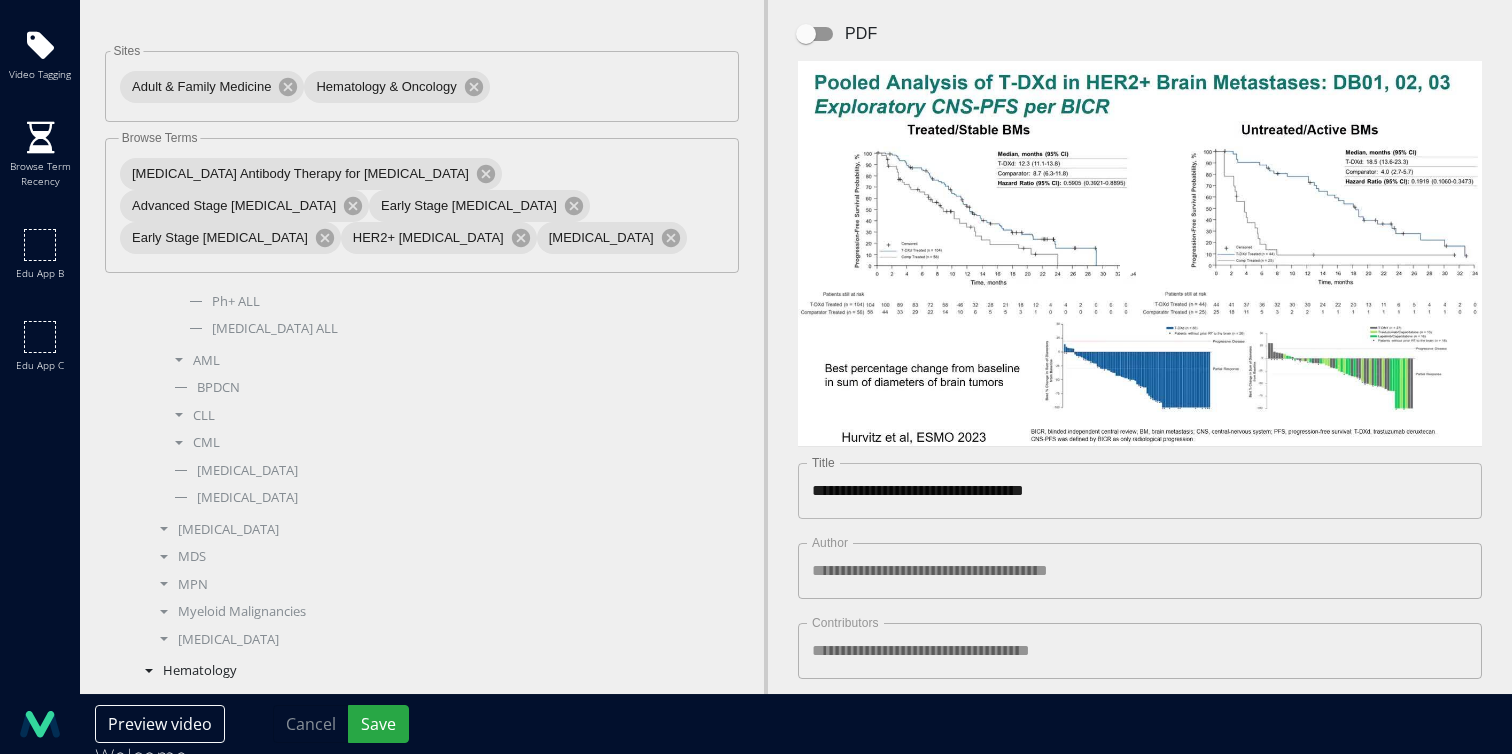 click on "Hematology" at bounding box center (429, 671) 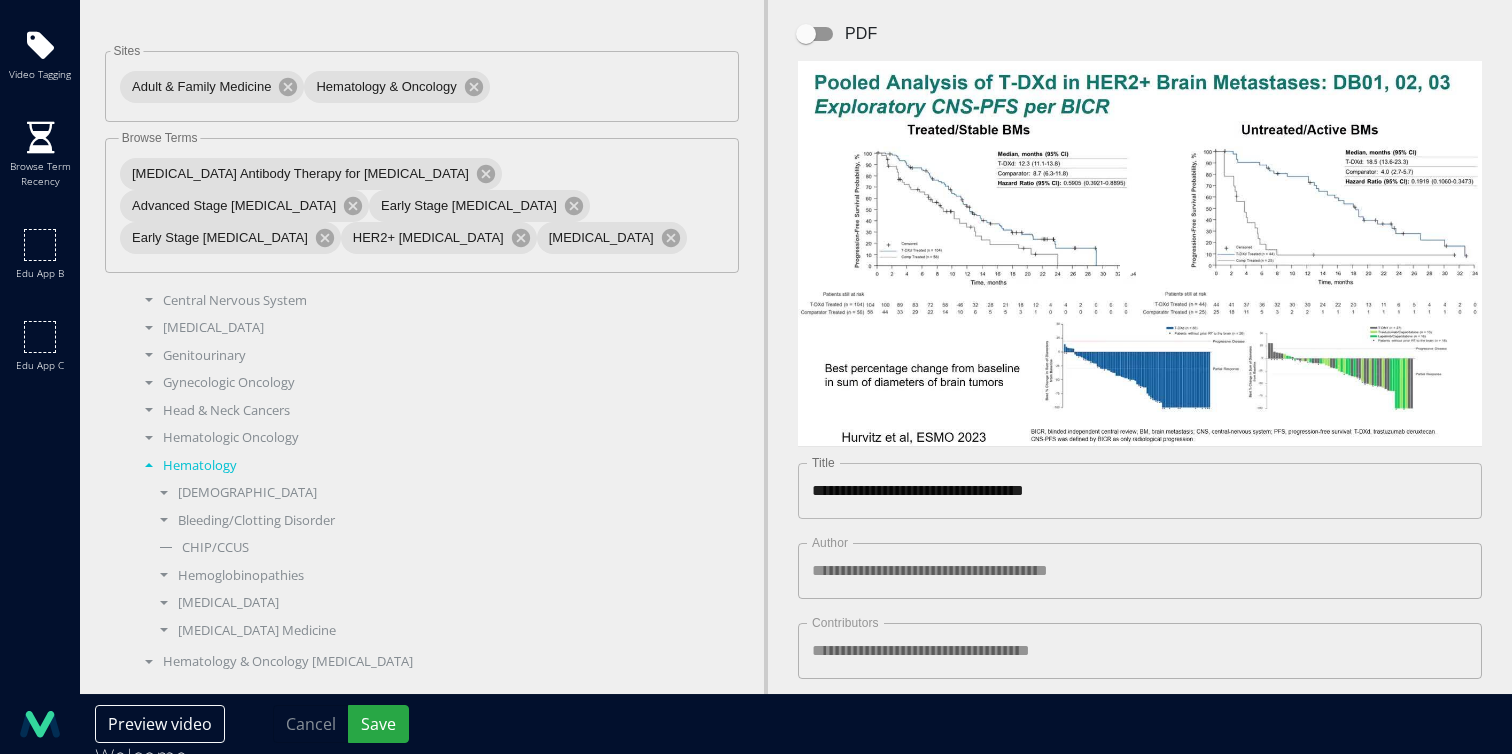 scroll, scrollTop: 528, scrollLeft: 0, axis: vertical 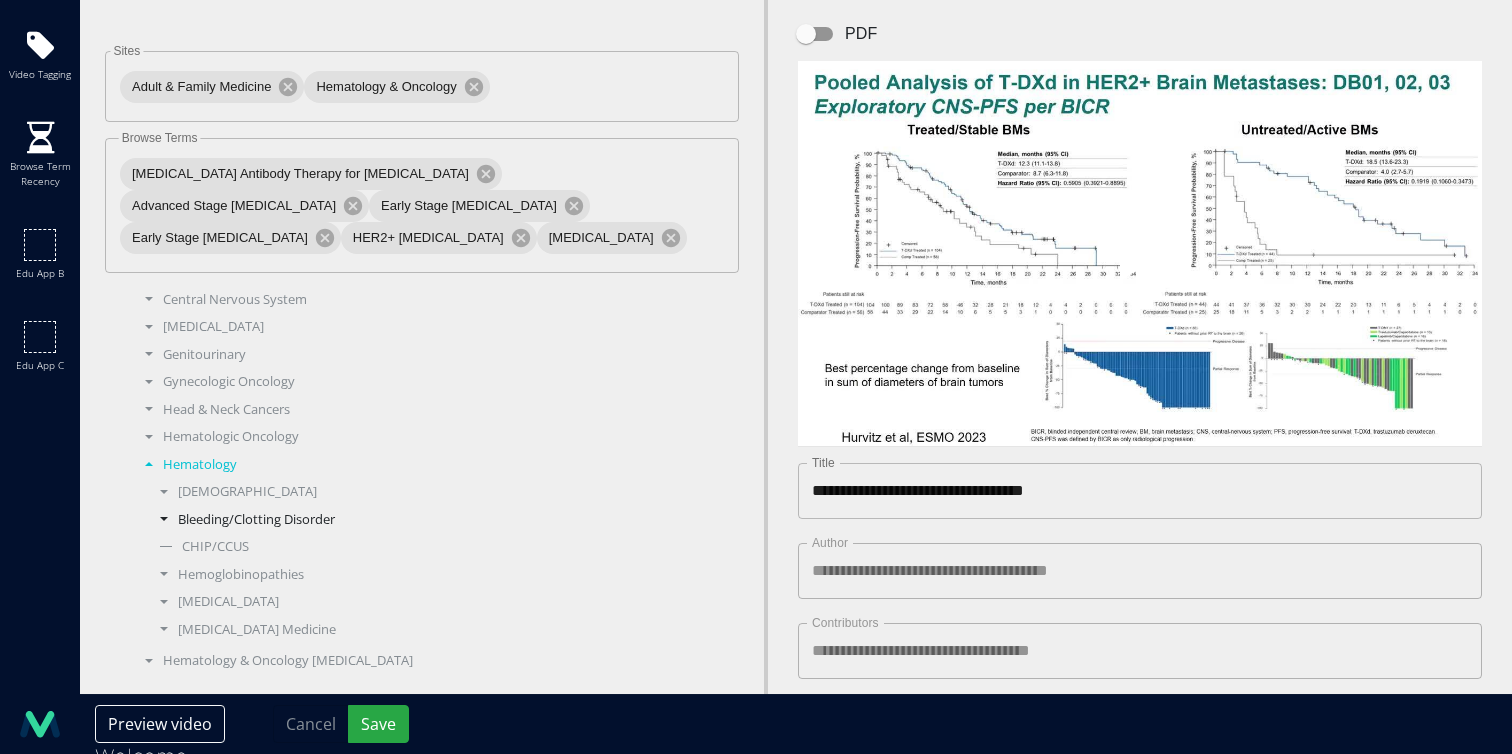 click on "Bleeding/Clotting Disorder" at bounding box center [437, 520] 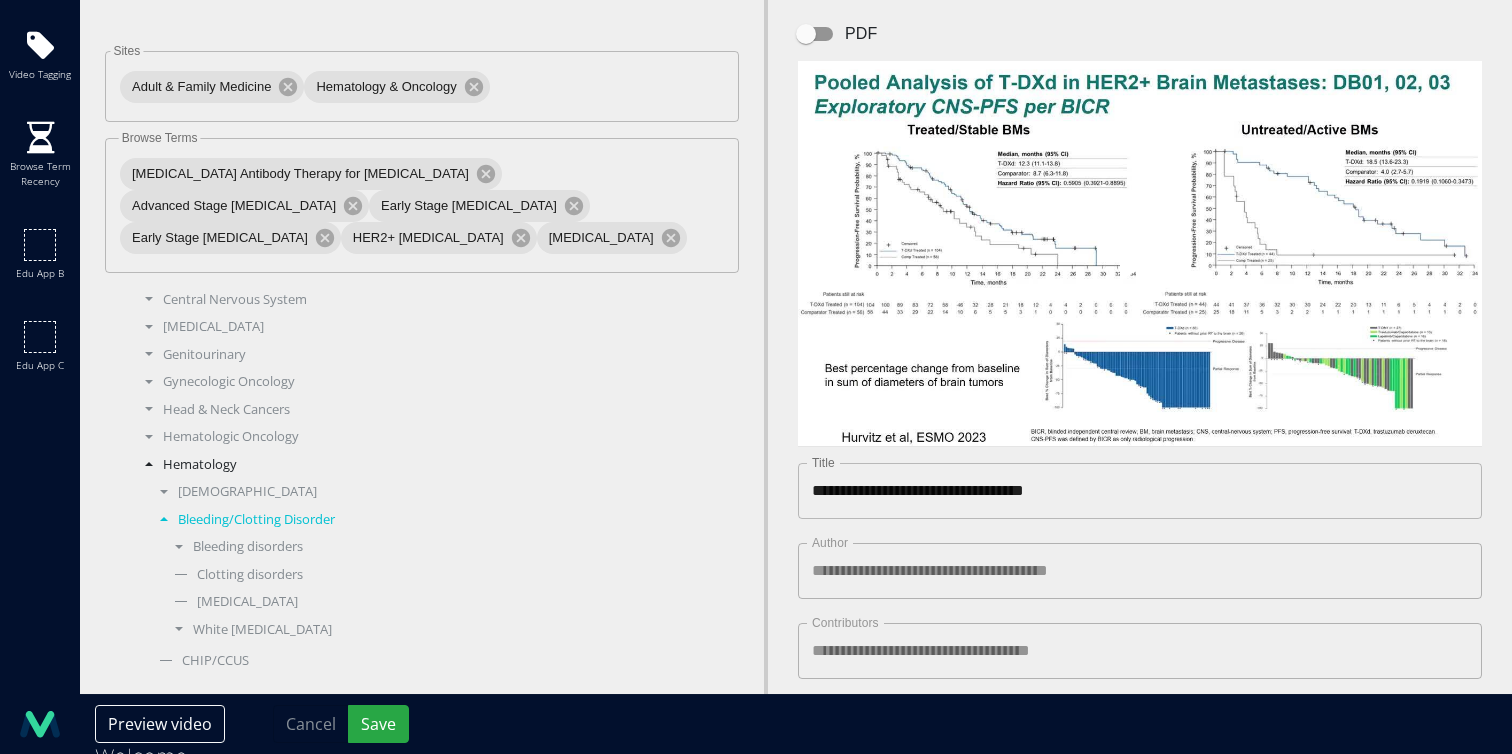 click on "Hemoglobinopathies" at bounding box center [437, 689] 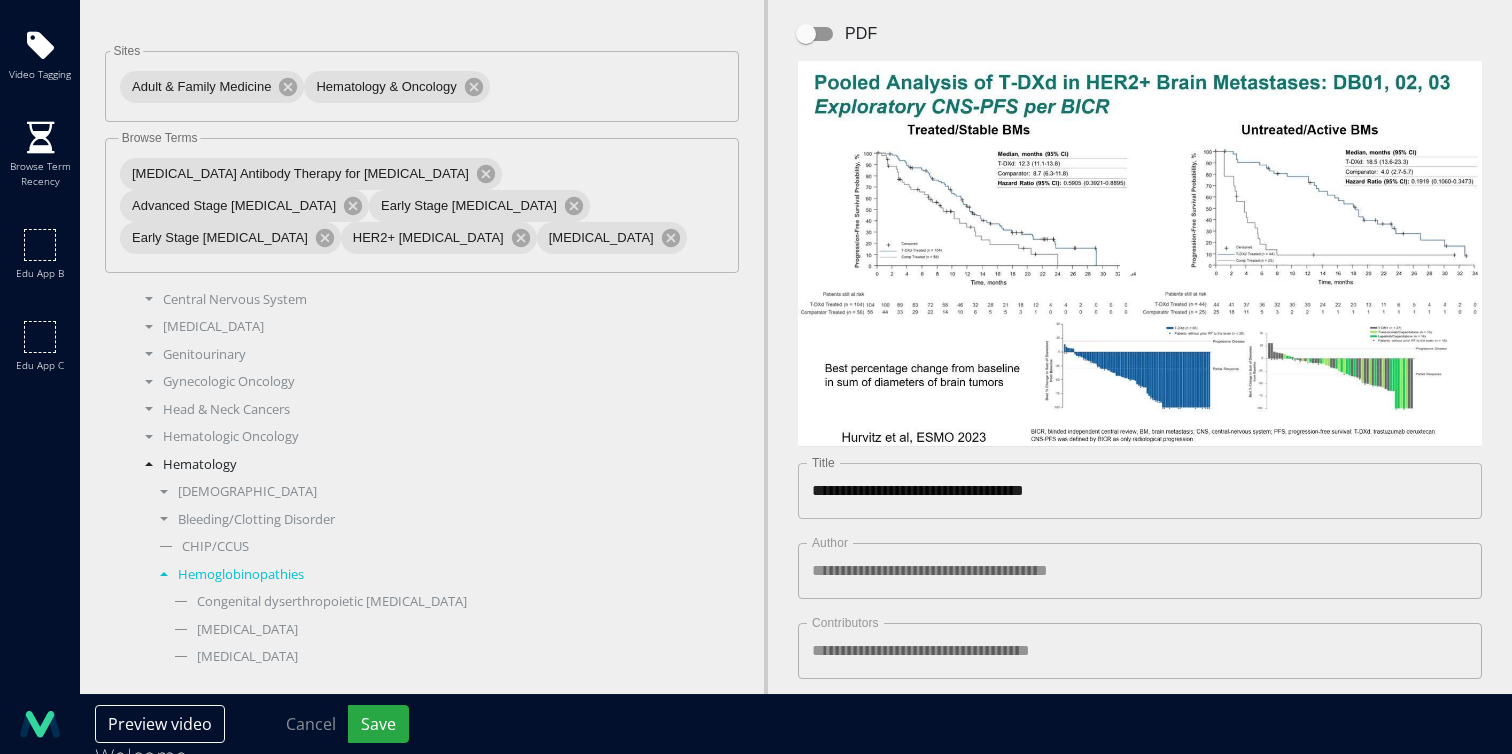 click on "[MEDICAL_DATA]" at bounding box center [437, 689] 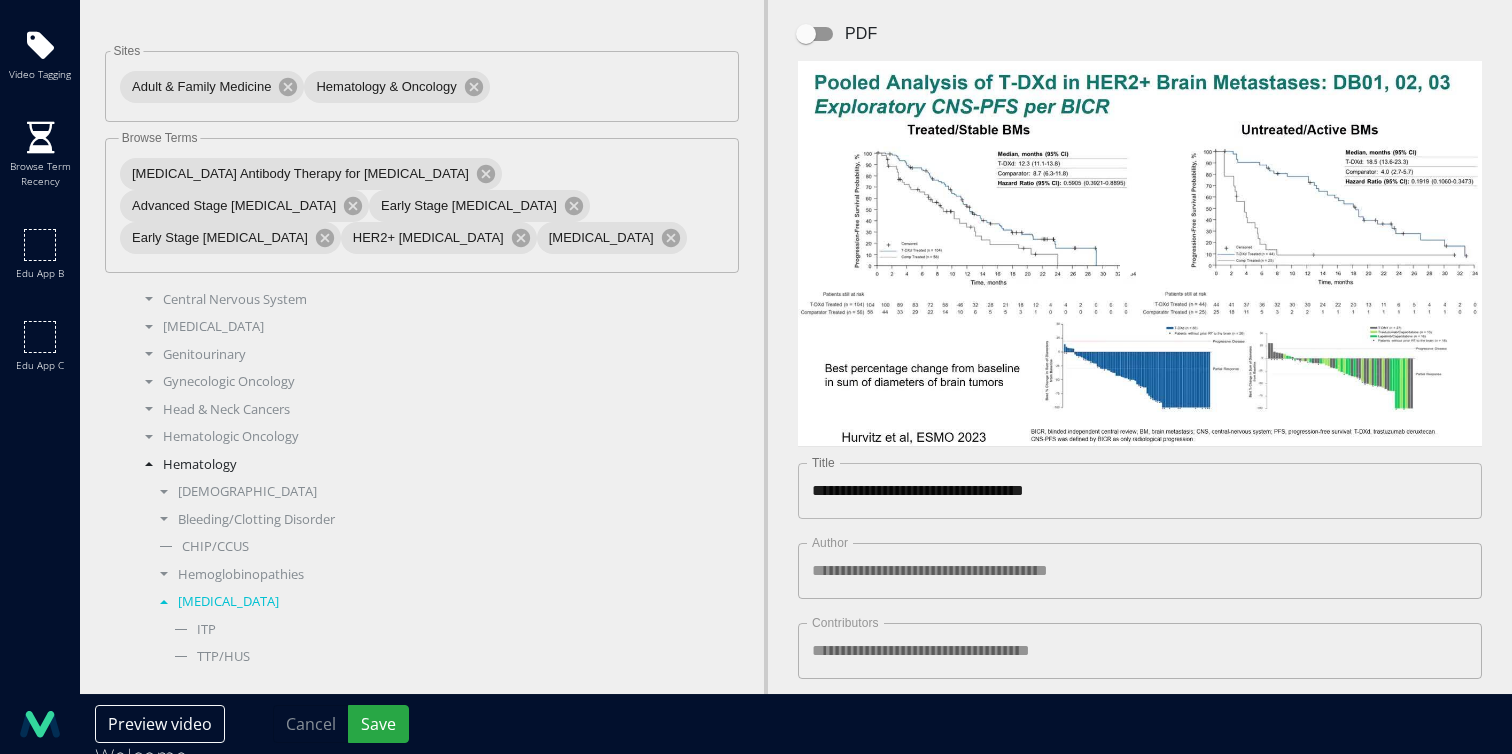 click on "Transfusion Medicine" at bounding box center [437, 716] 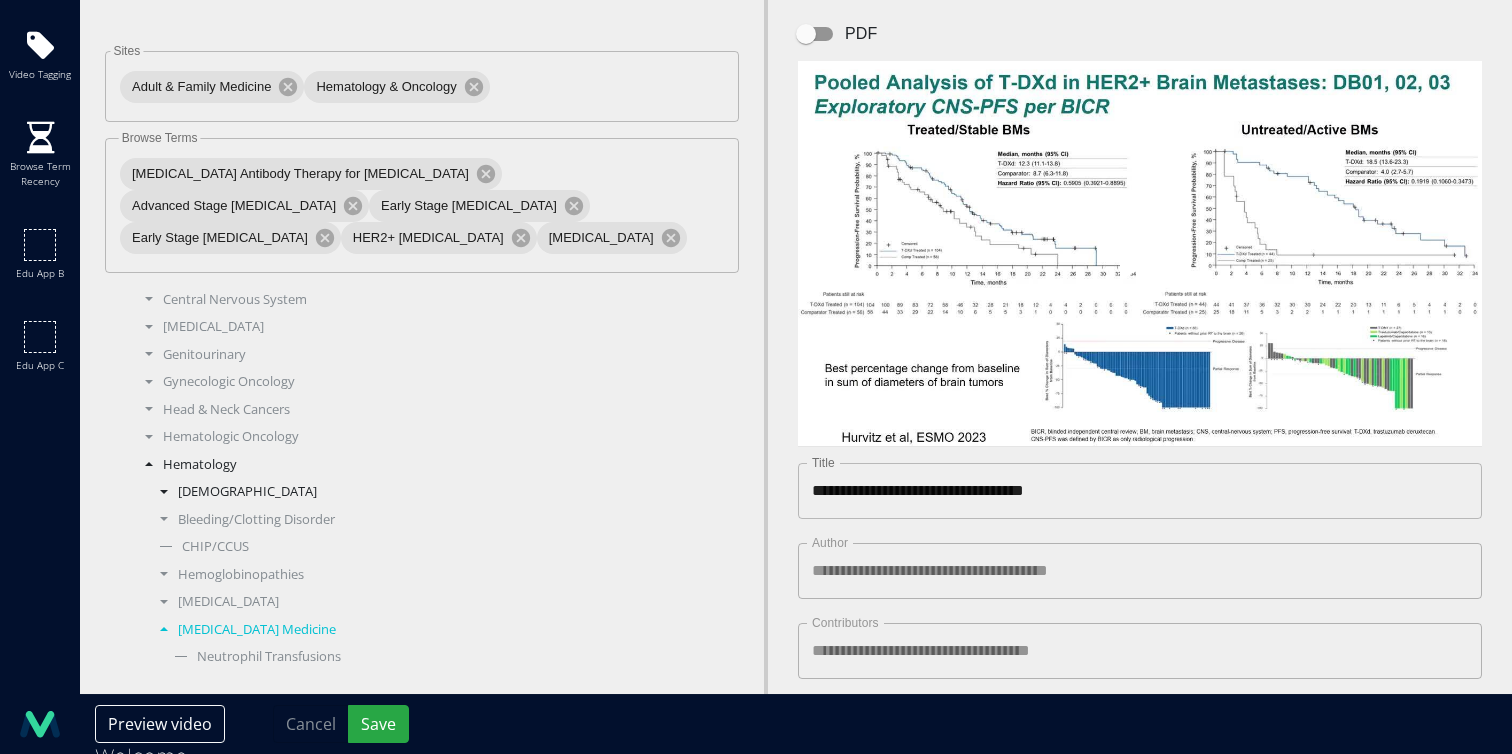 click on "[DEMOGRAPHIC_DATA]" at bounding box center [437, 492] 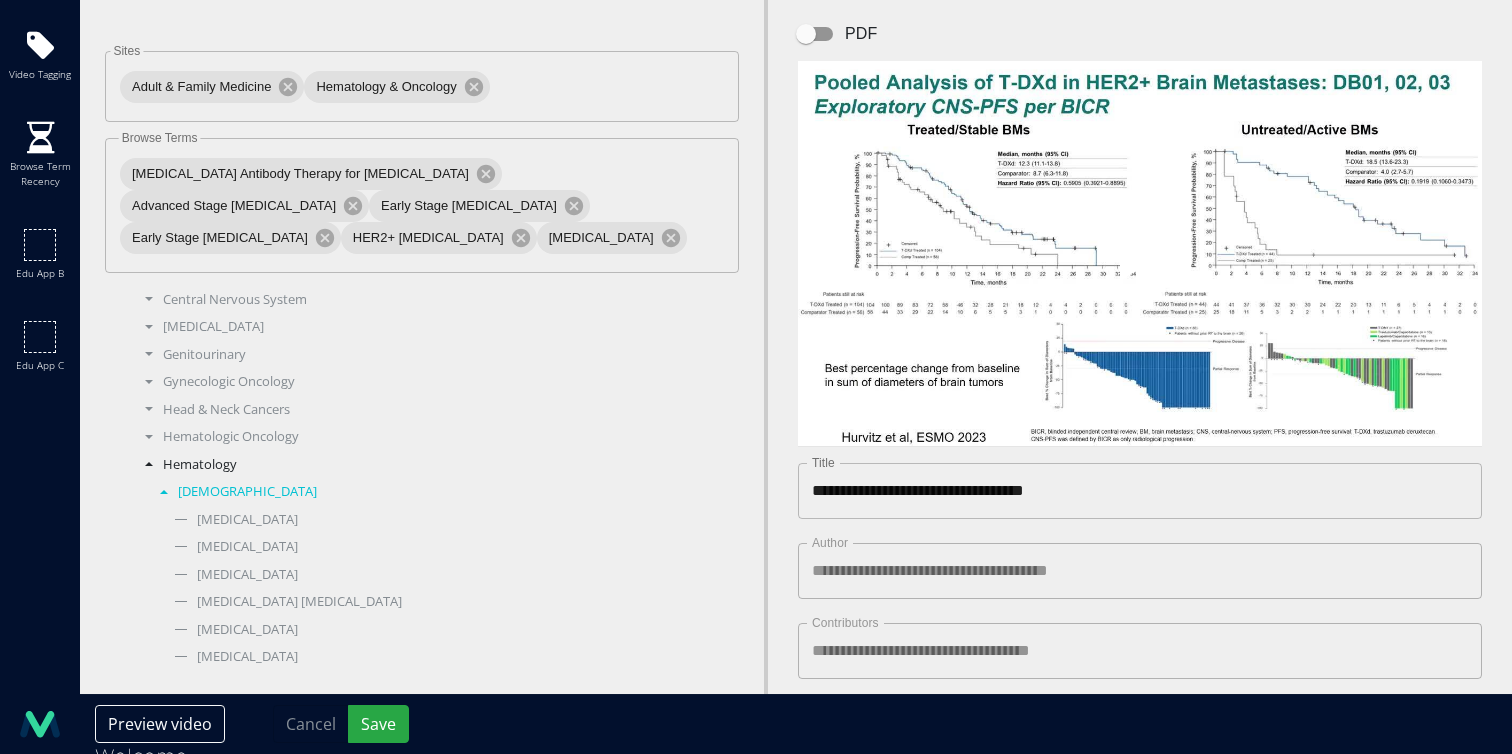 click on "Bleeding/Clotting Disorder" at bounding box center [437, 689] 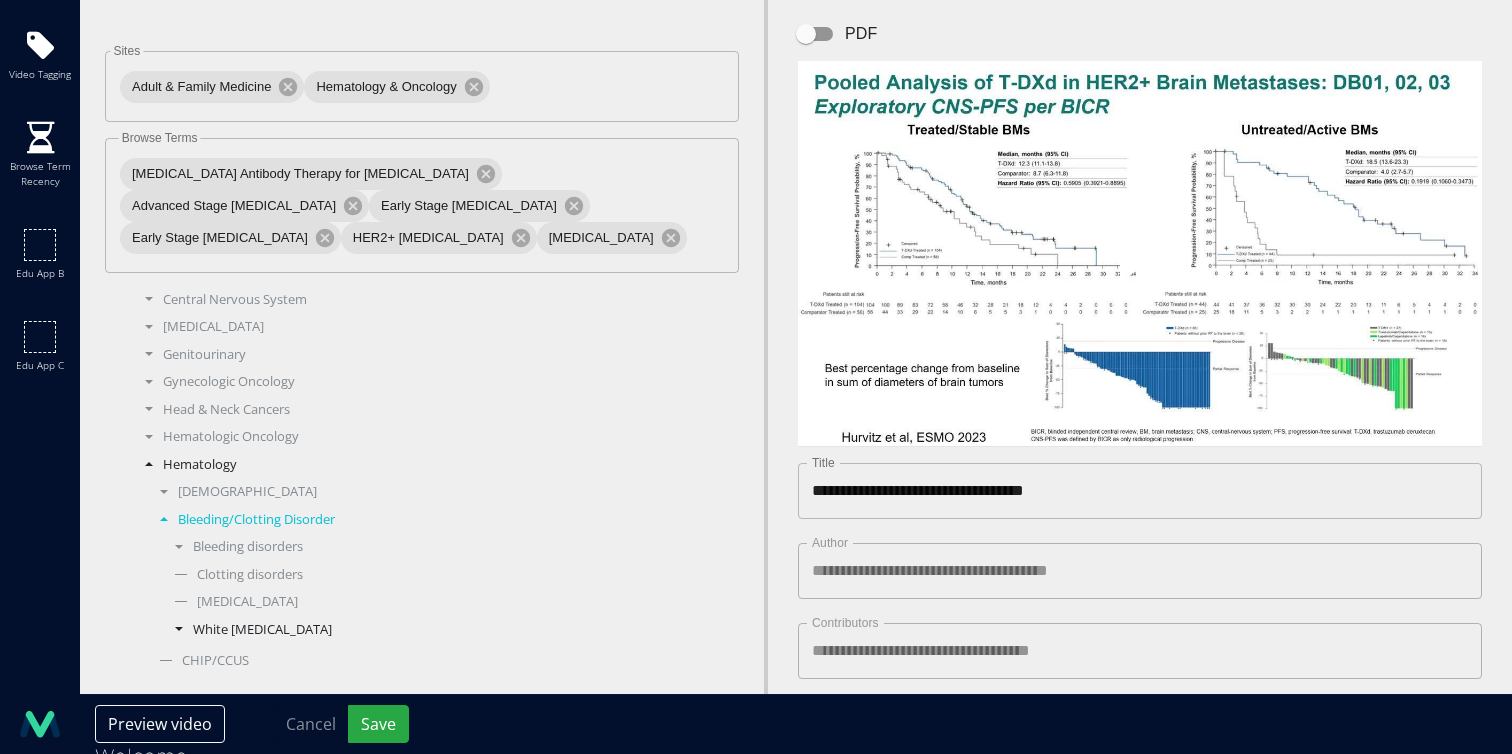 click on "White [MEDICAL_DATA]" at bounding box center (444, 630) 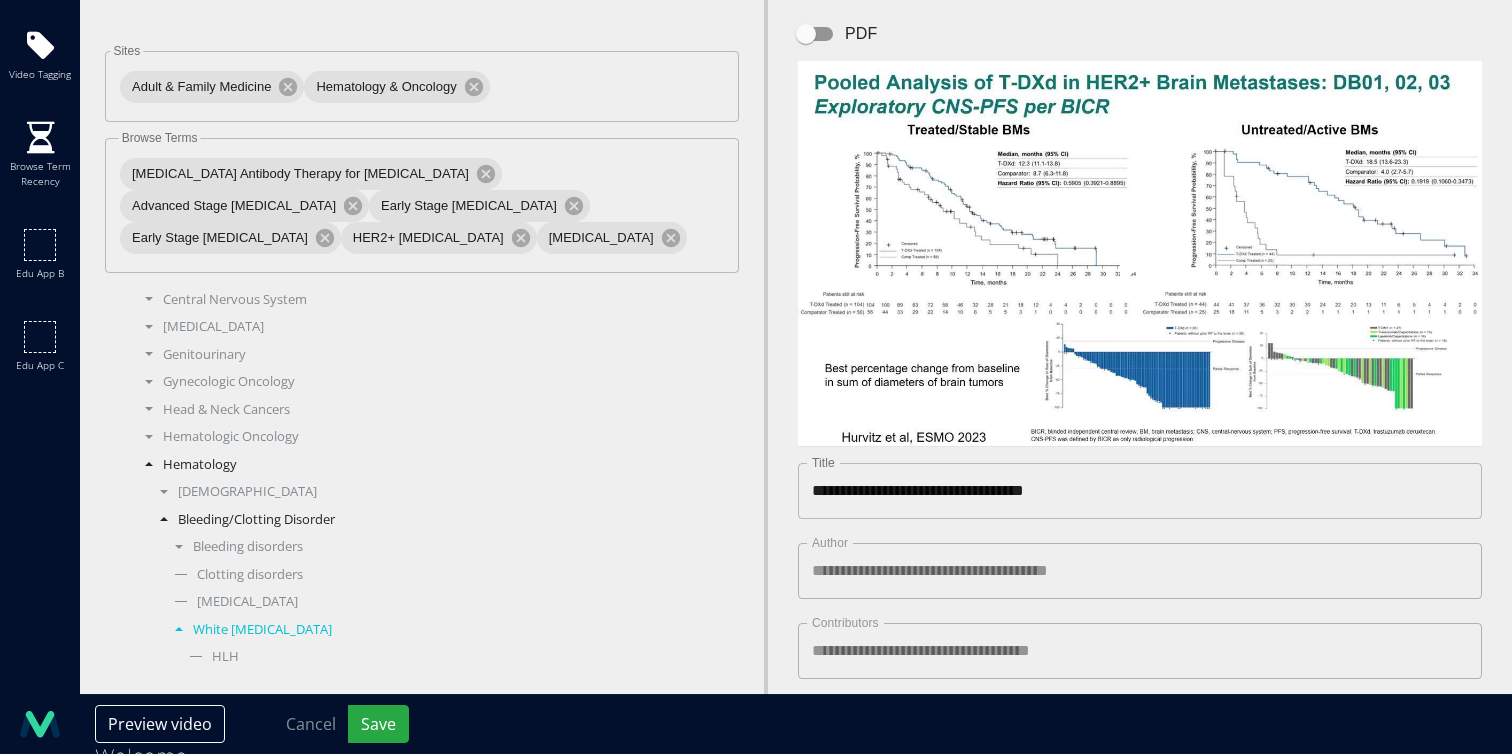 click on "White [MEDICAL_DATA]" at bounding box center [444, 630] 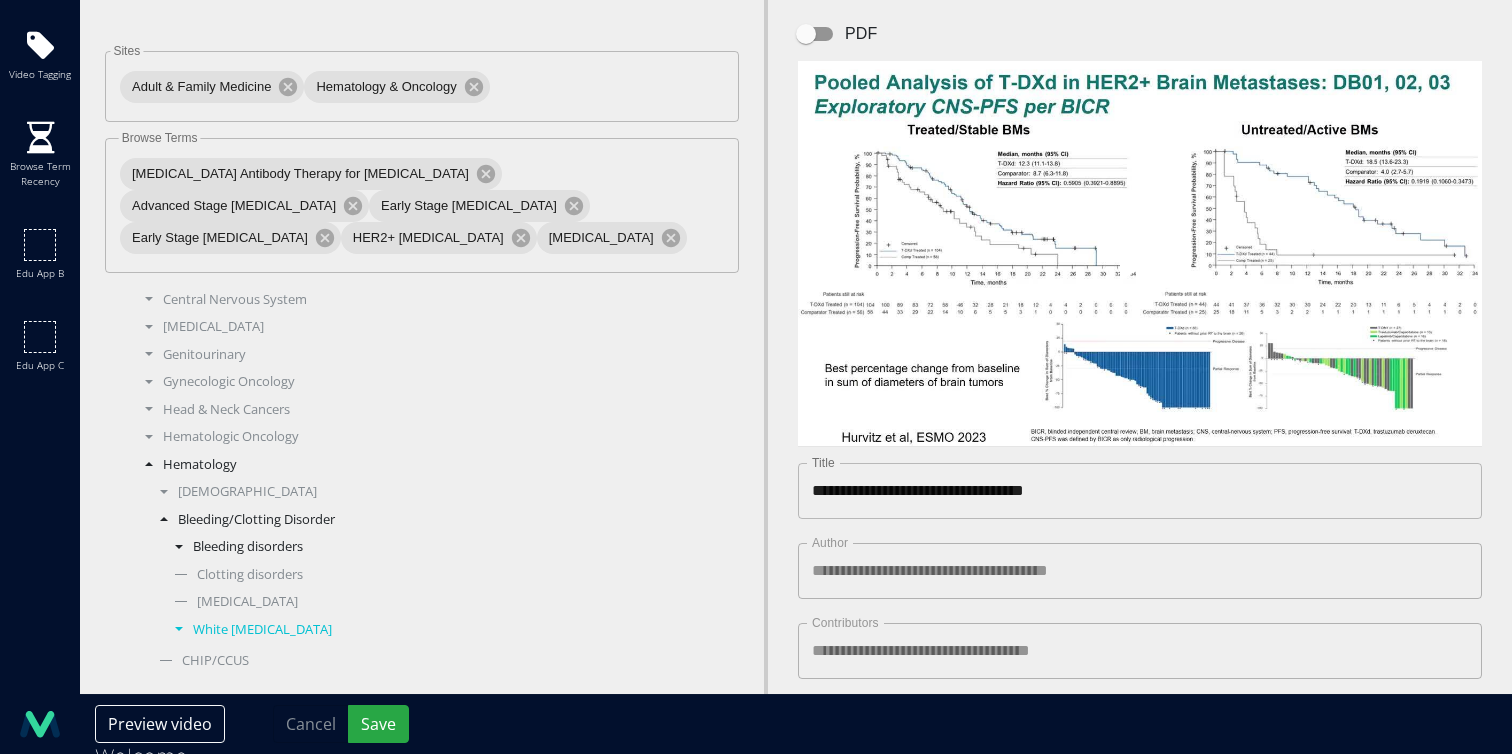 click on "Bleeding disorders" at bounding box center [444, 547] 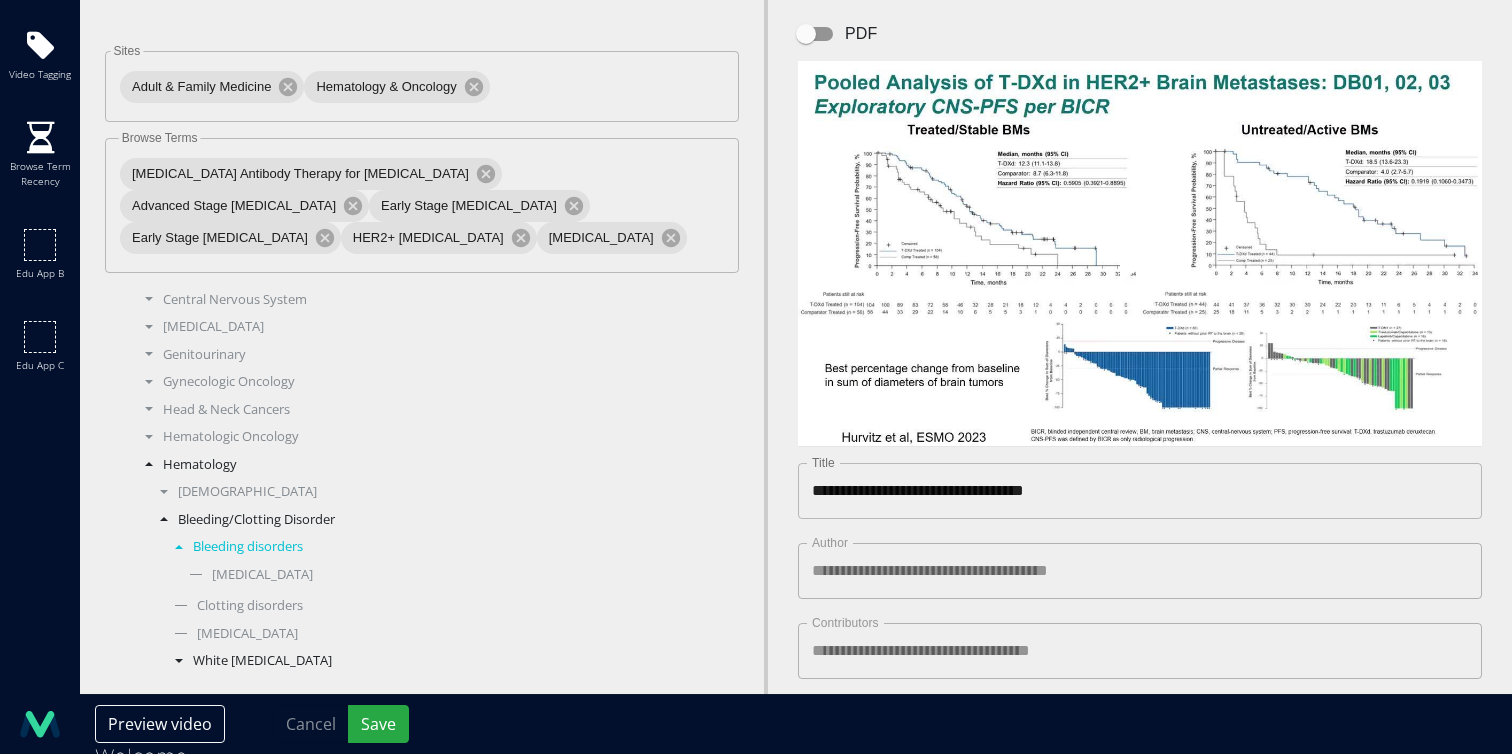 click on "White [MEDICAL_DATA]" at bounding box center [444, 661] 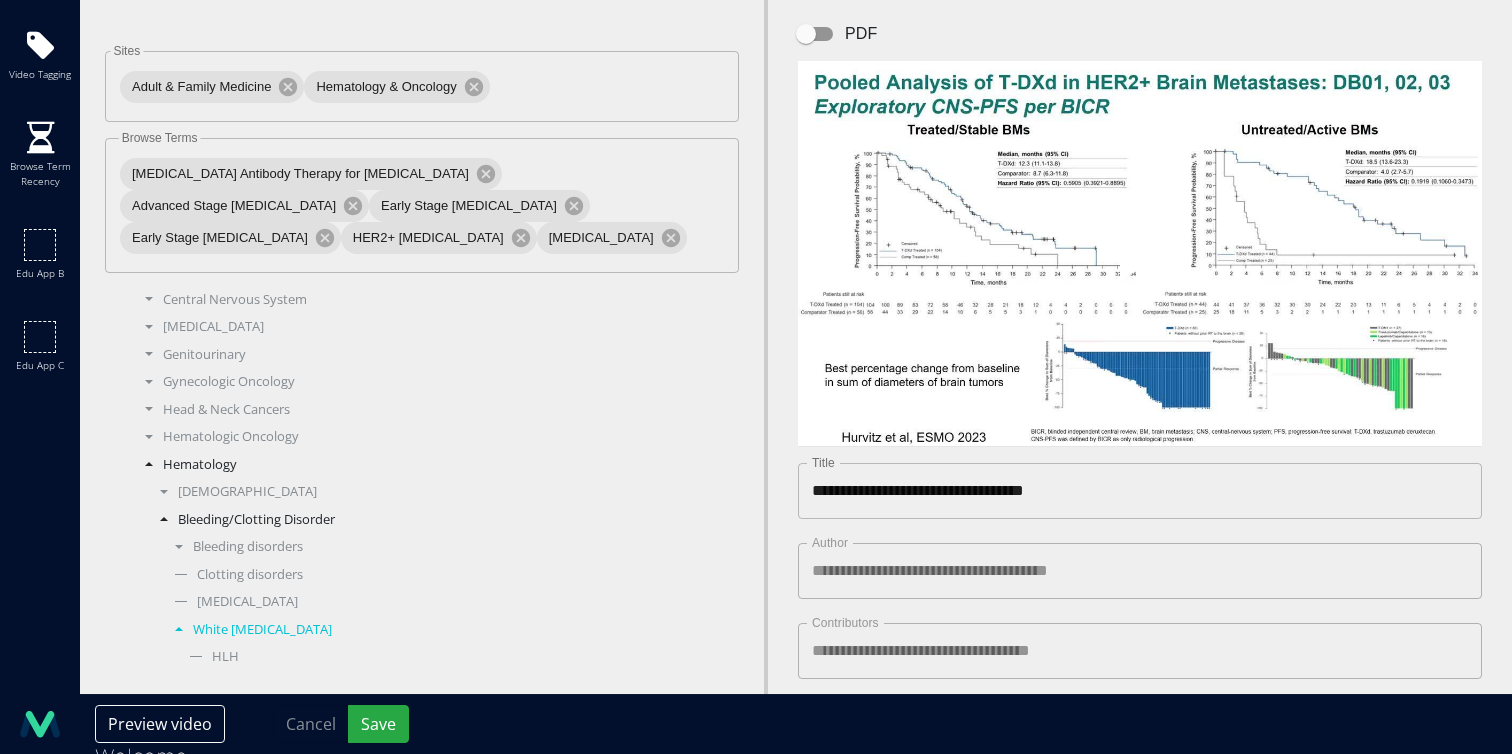 click on "White [MEDICAL_DATA]" at bounding box center [444, 630] 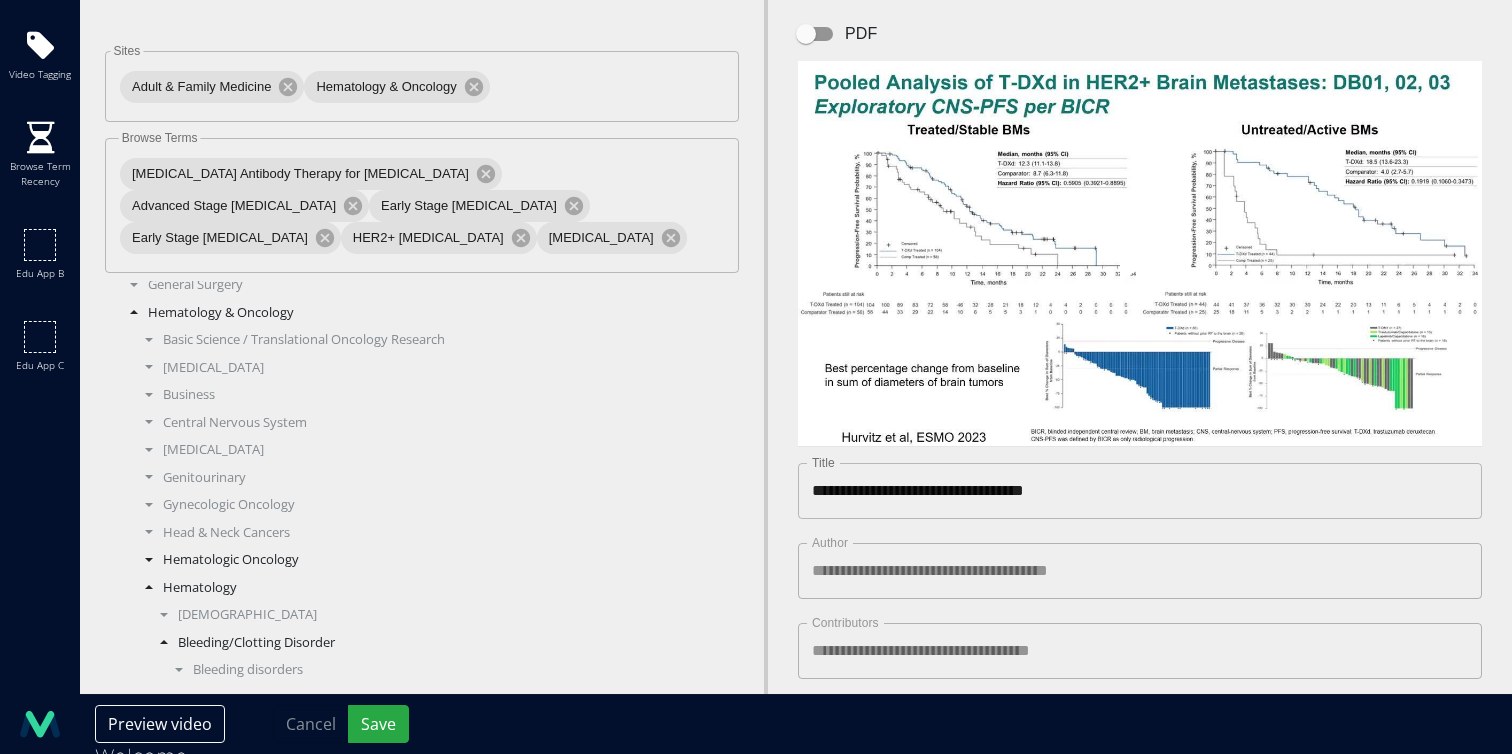 scroll, scrollTop: 394, scrollLeft: 0, axis: vertical 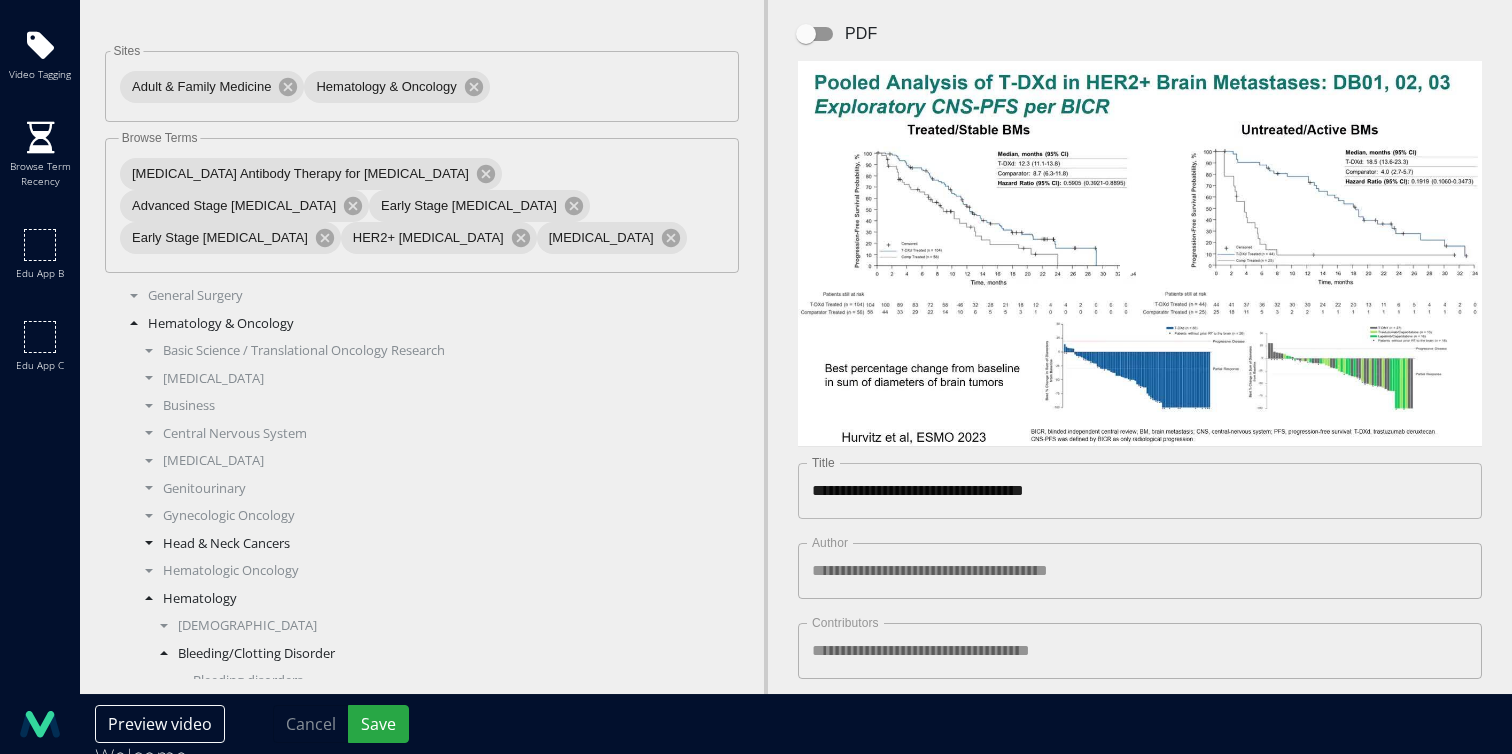 click on "Head & Neck Cancers" at bounding box center (429, 544) 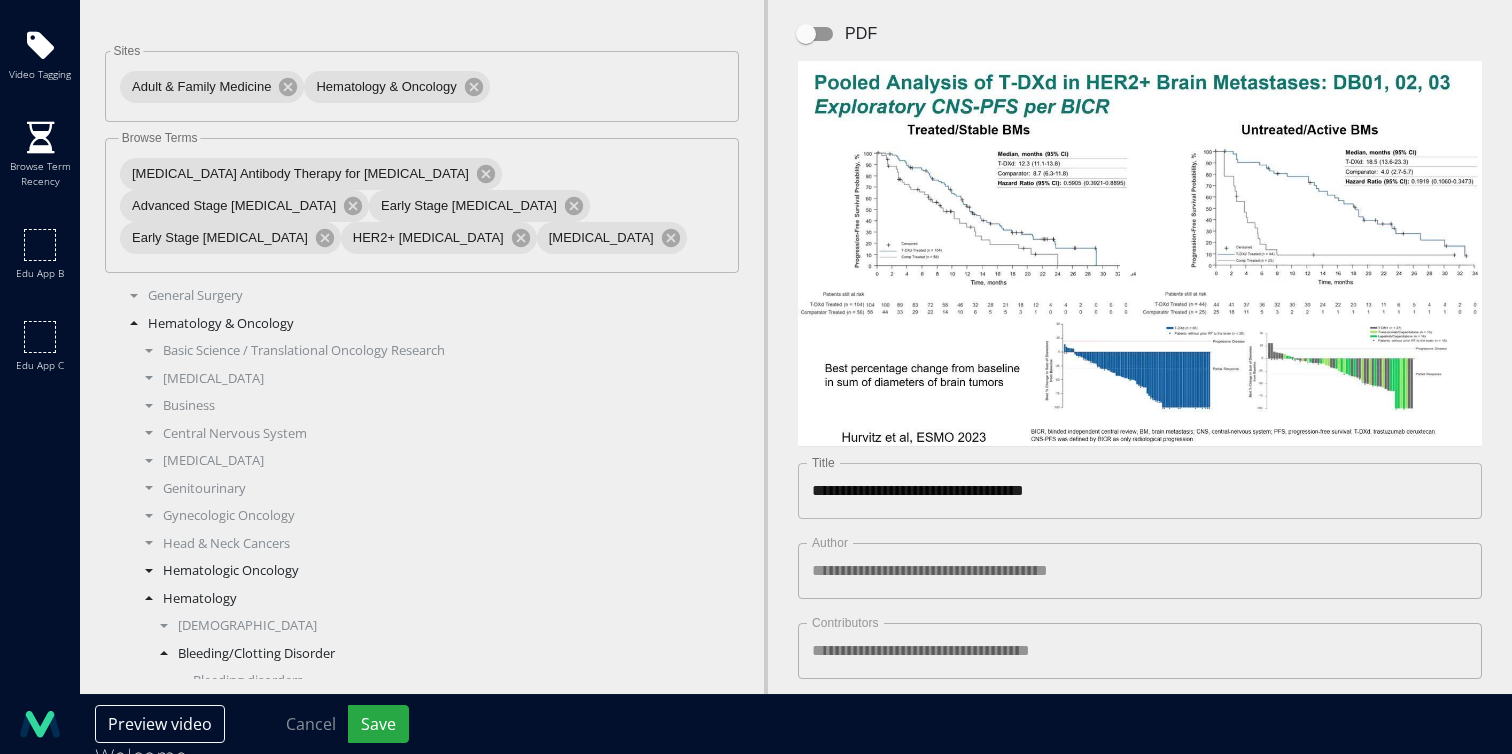 click on "Hematologic Oncology" at bounding box center (429, 571) 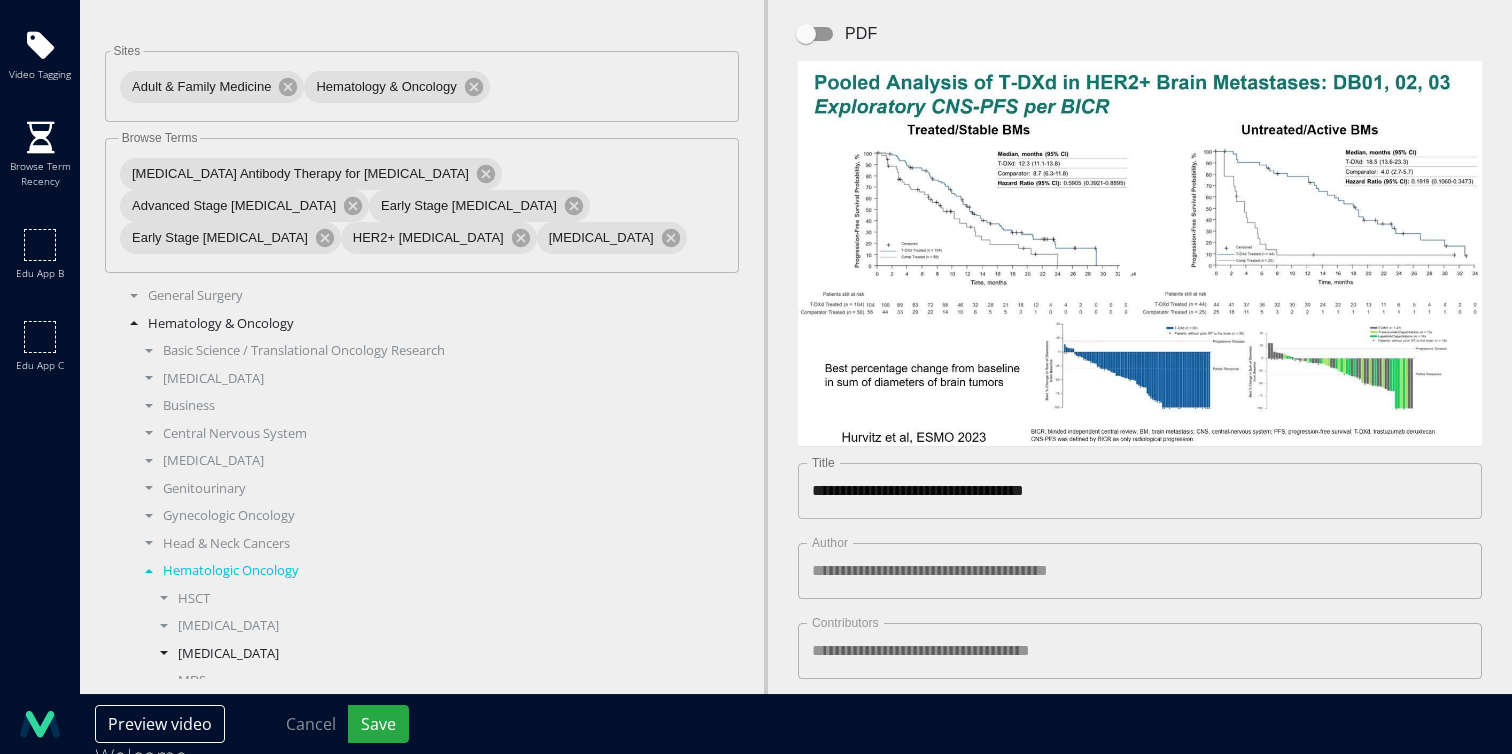 click on "[MEDICAL_DATA]" at bounding box center (437, 654) 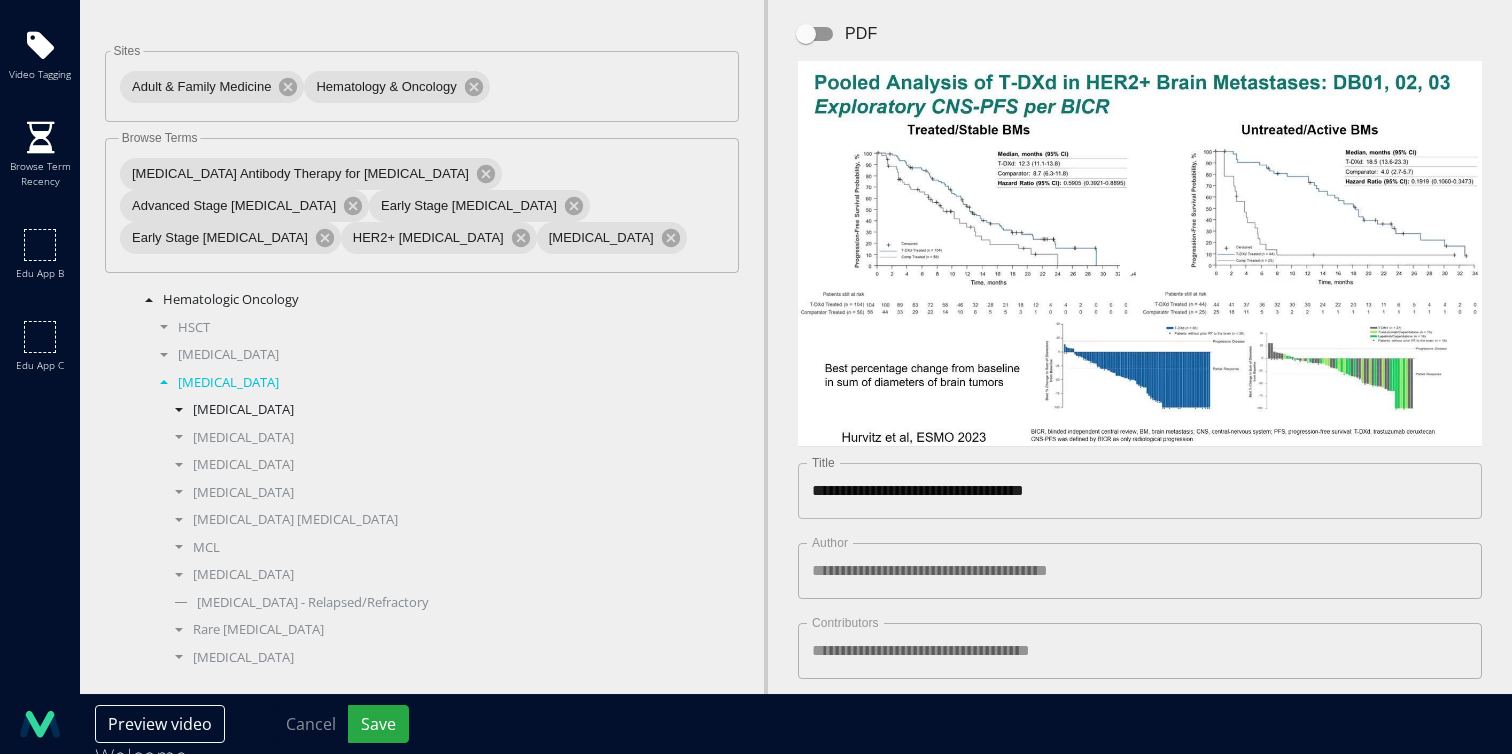 scroll, scrollTop: 689, scrollLeft: 0, axis: vertical 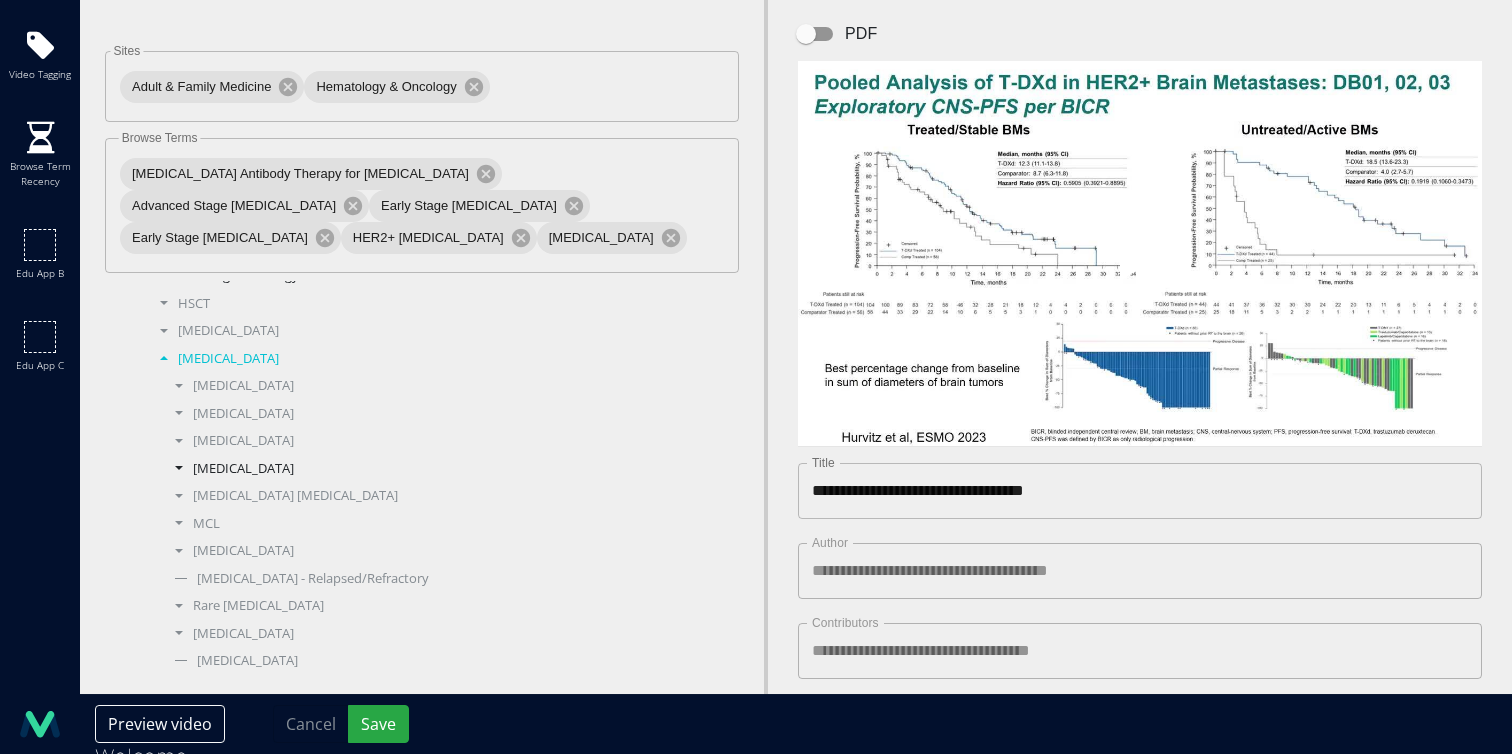 click on "[MEDICAL_DATA]" at bounding box center [444, 469] 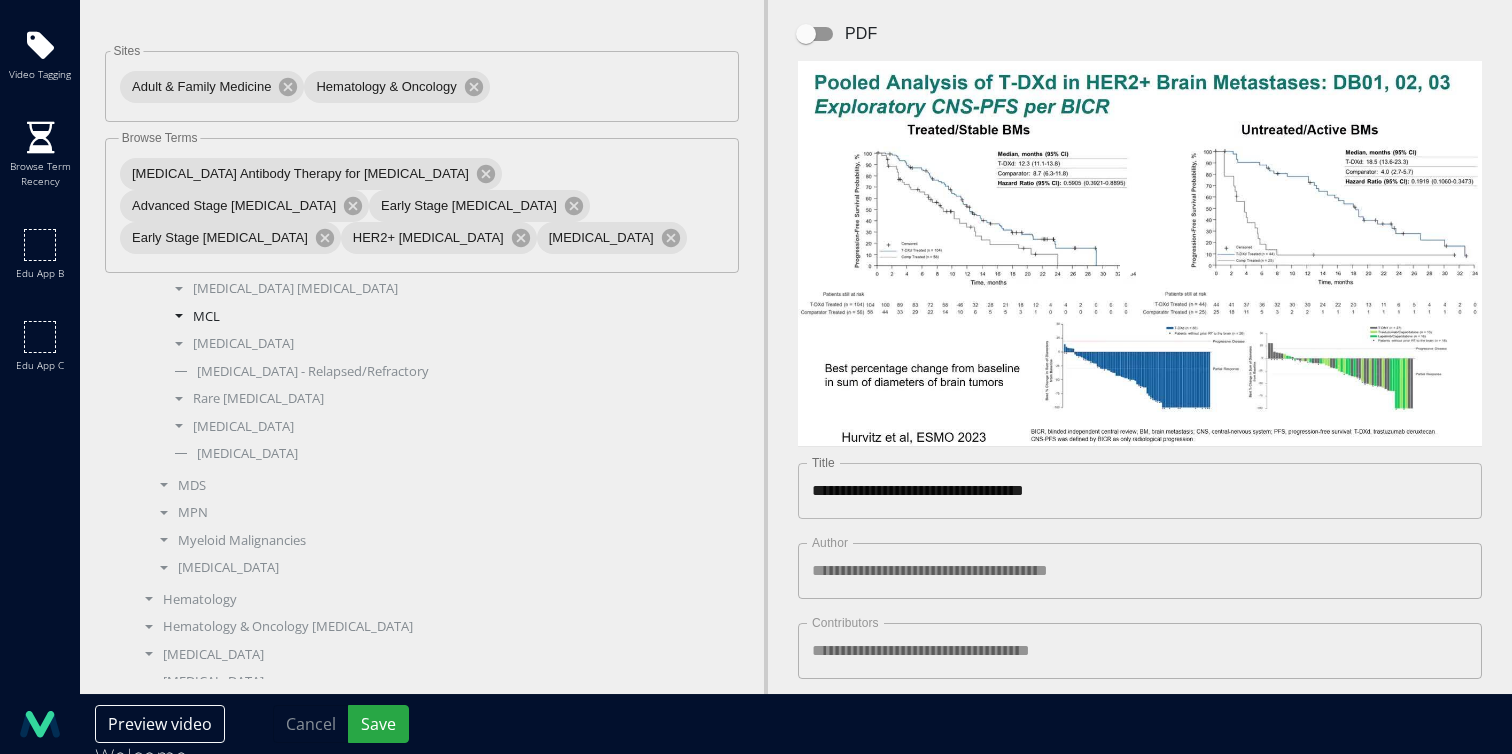 scroll, scrollTop: 930, scrollLeft: 0, axis: vertical 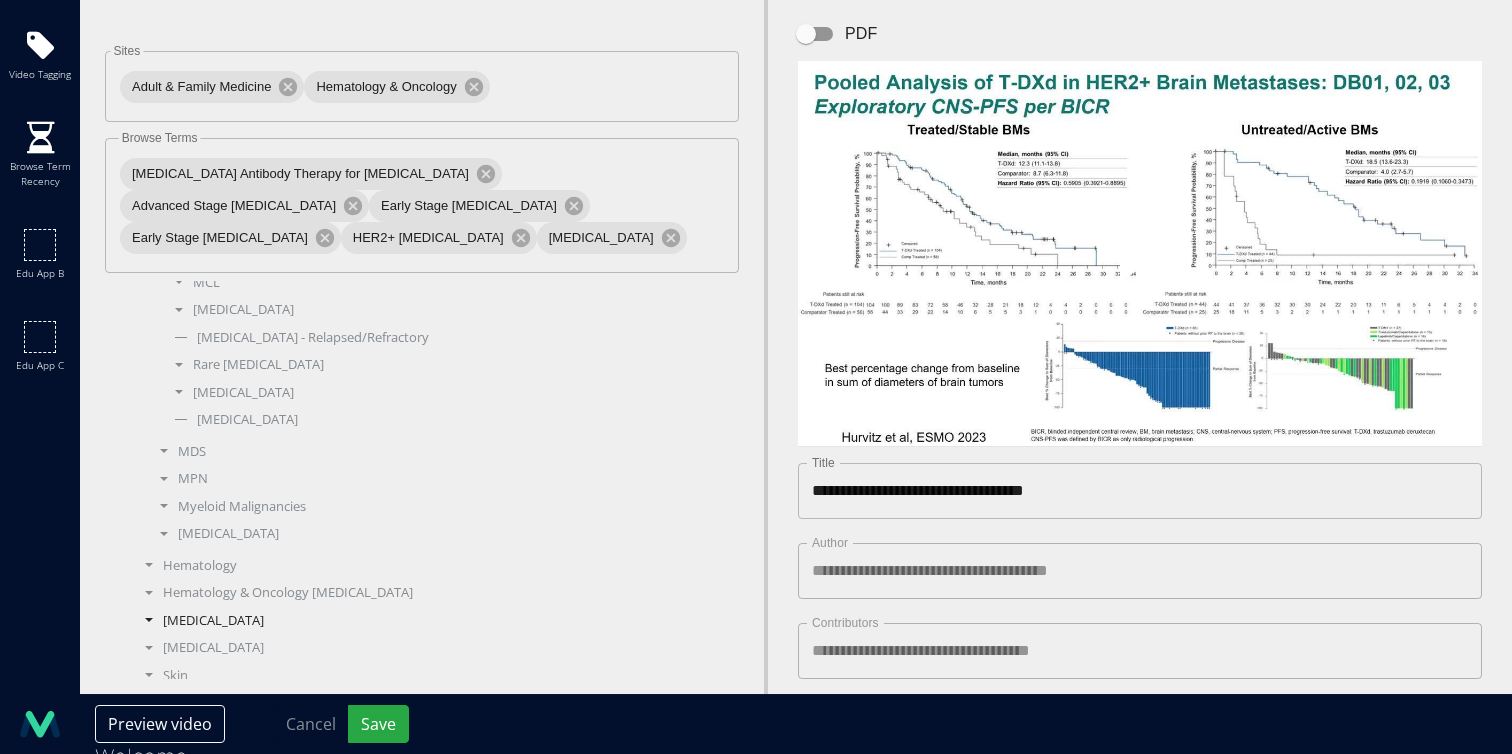 click on "[MEDICAL_DATA]" at bounding box center (429, 621) 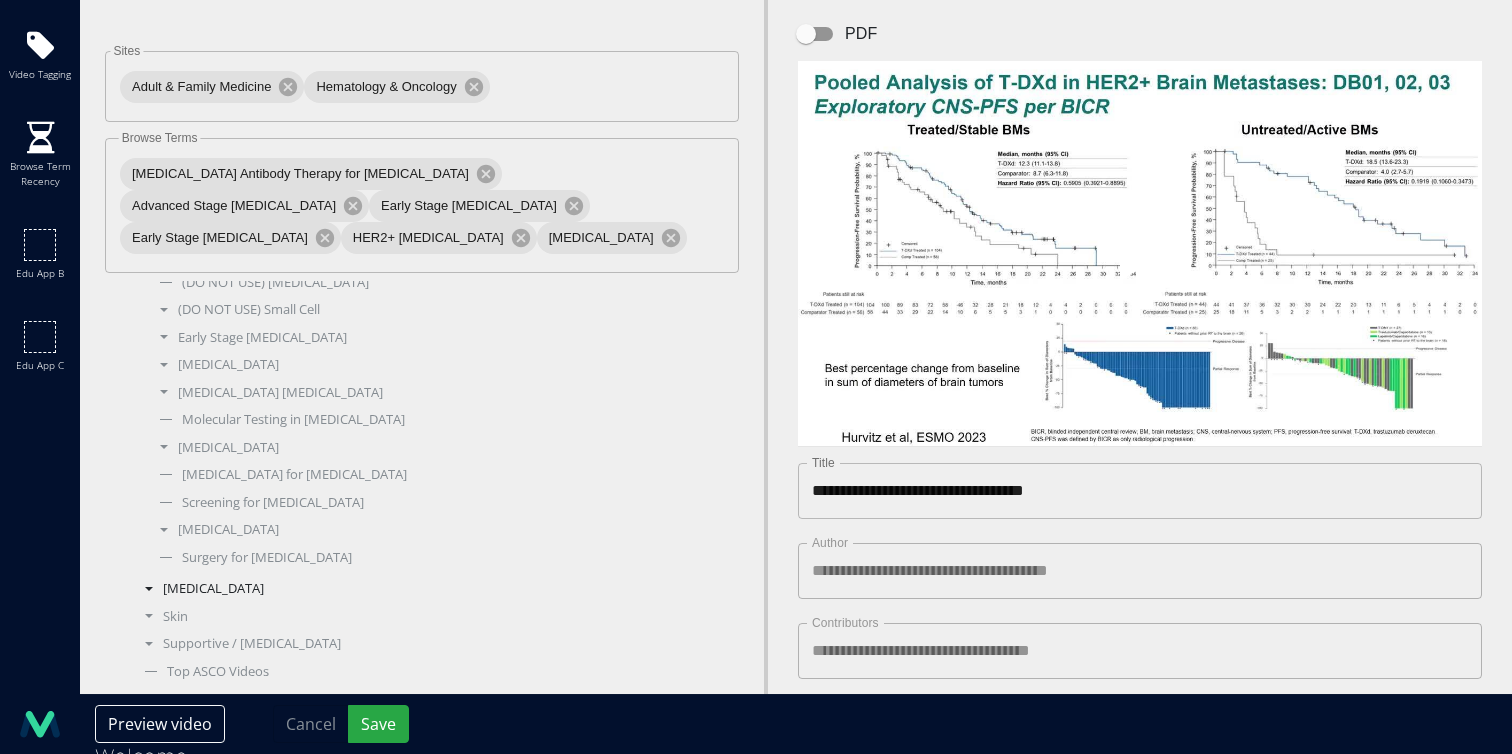 scroll, scrollTop: 900, scrollLeft: 0, axis: vertical 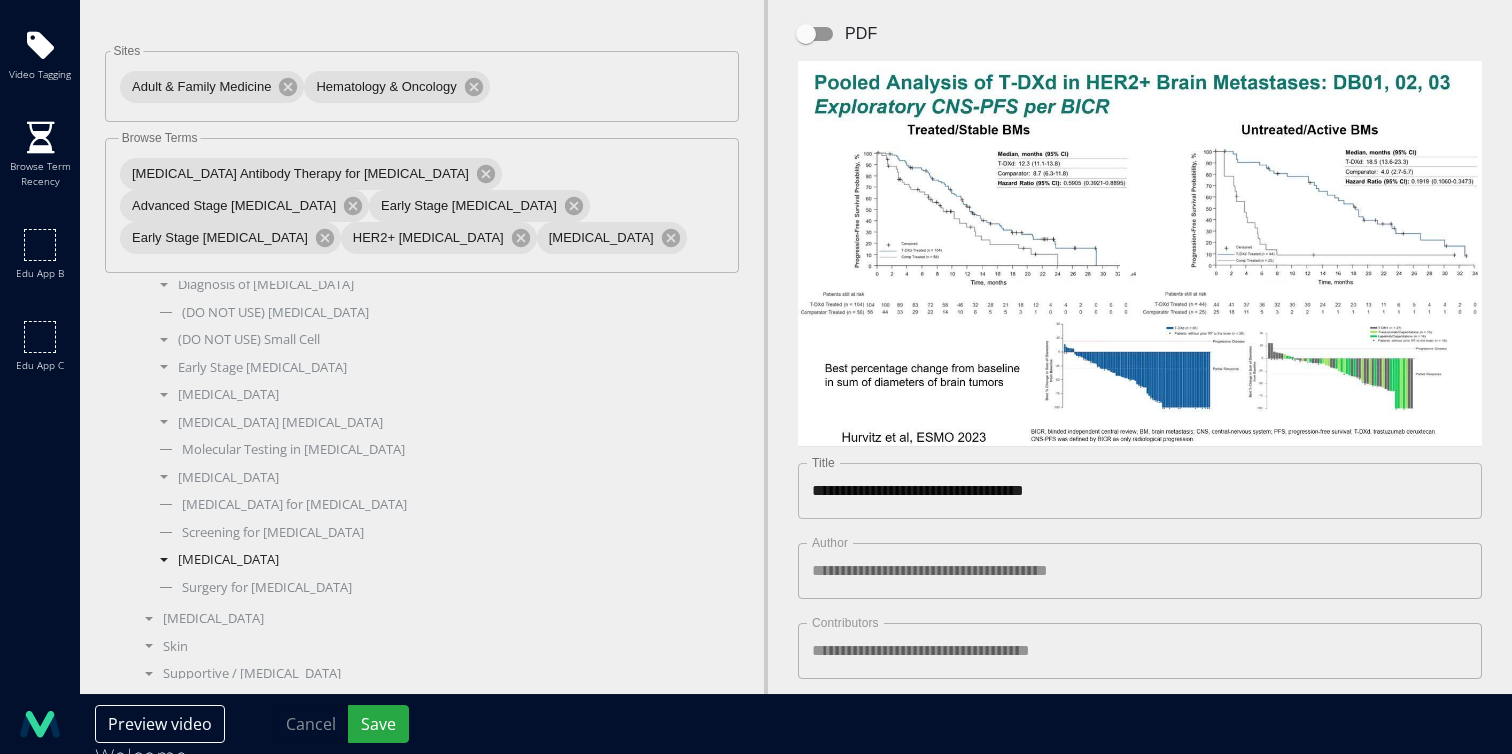 click on "[MEDICAL_DATA]" at bounding box center (437, 560) 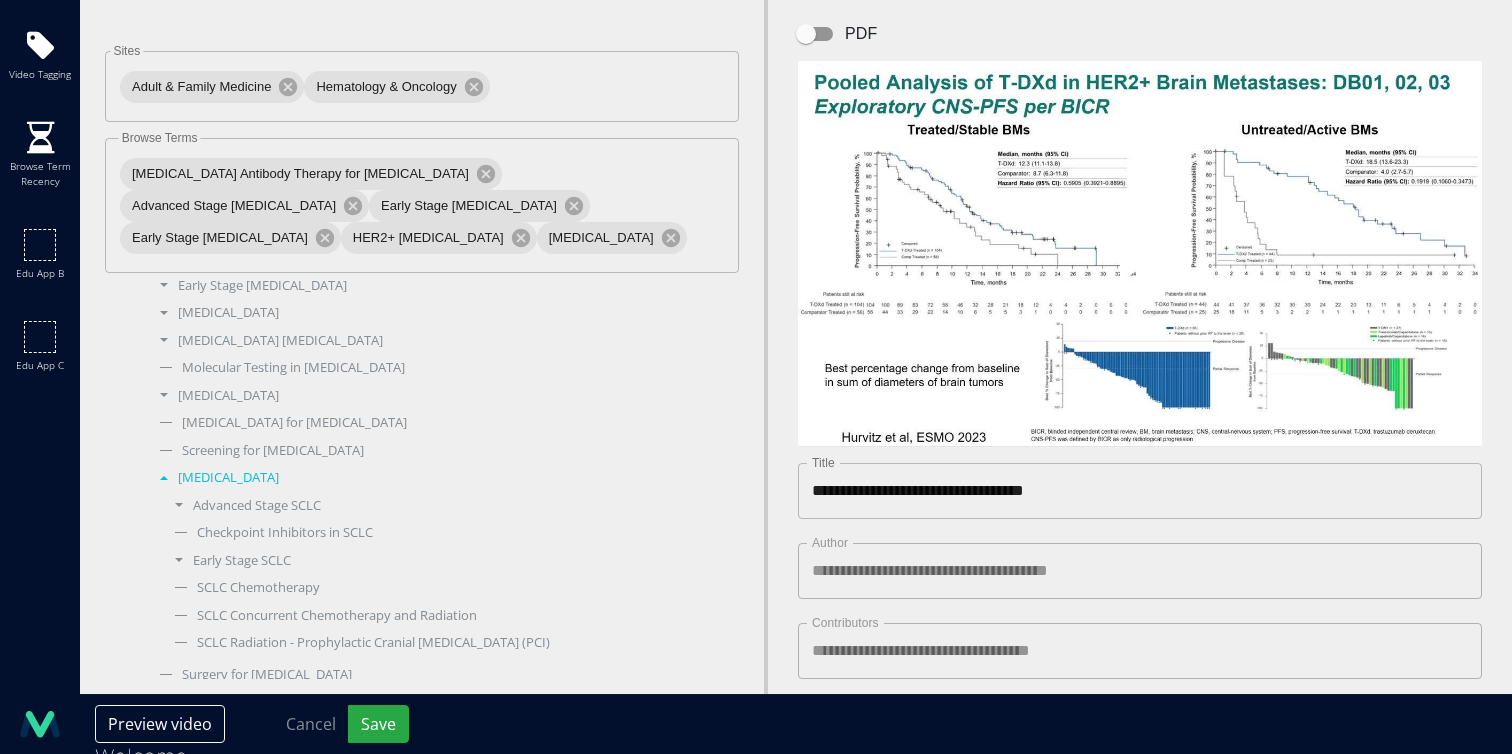 scroll, scrollTop: 984, scrollLeft: 0, axis: vertical 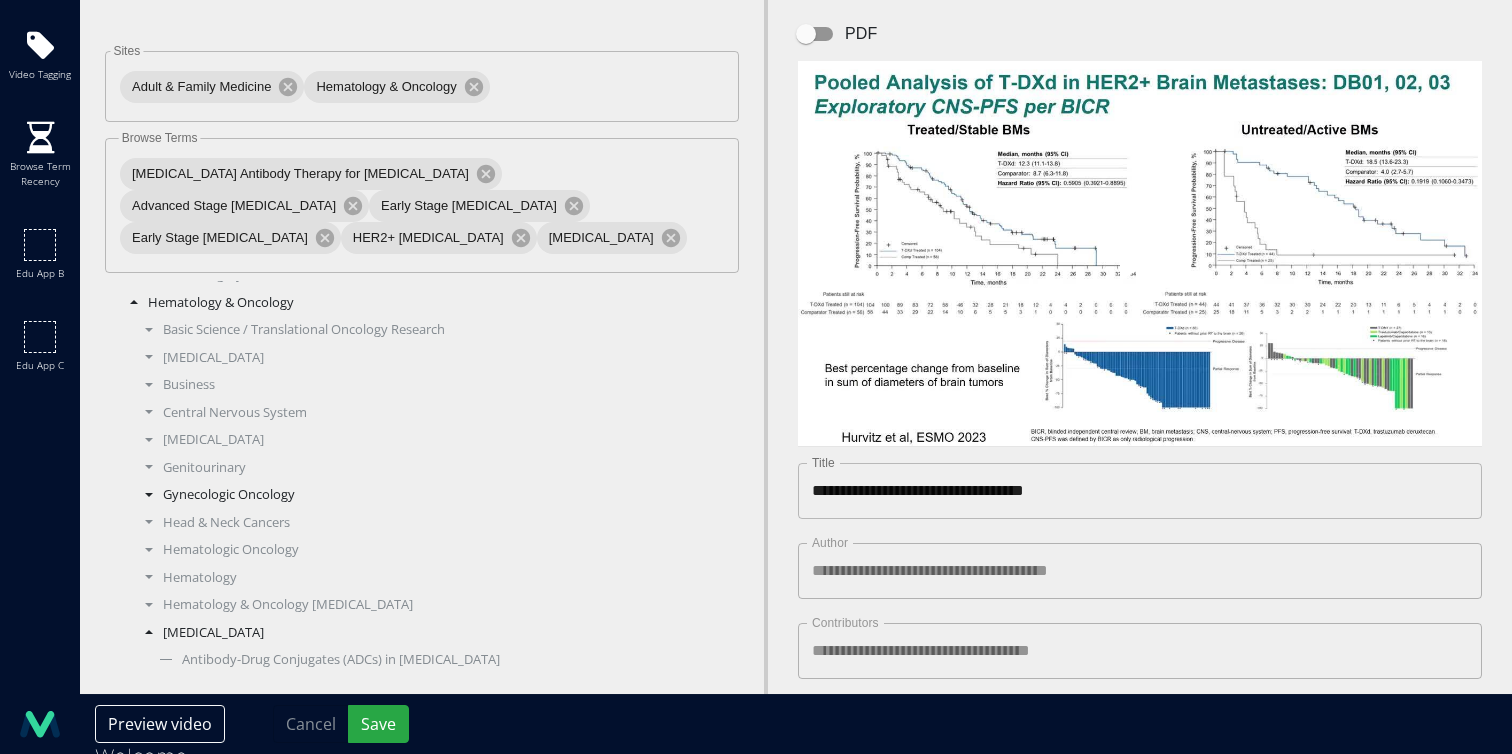 click on "Gynecologic Oncology" at bounding box center (429, 495) 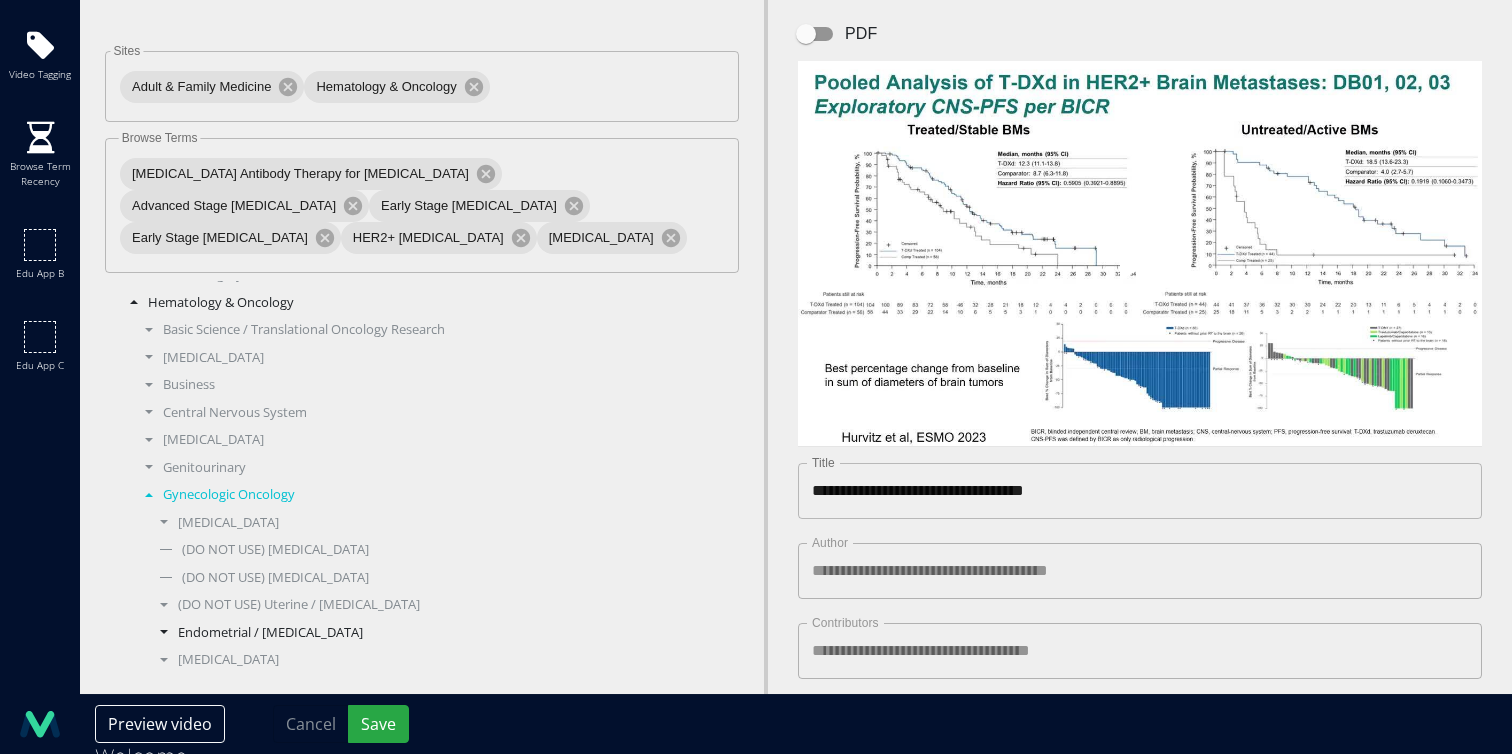 click on "Endometrial / [MEDICAL_DATA]" at bounding box center (437, 633) 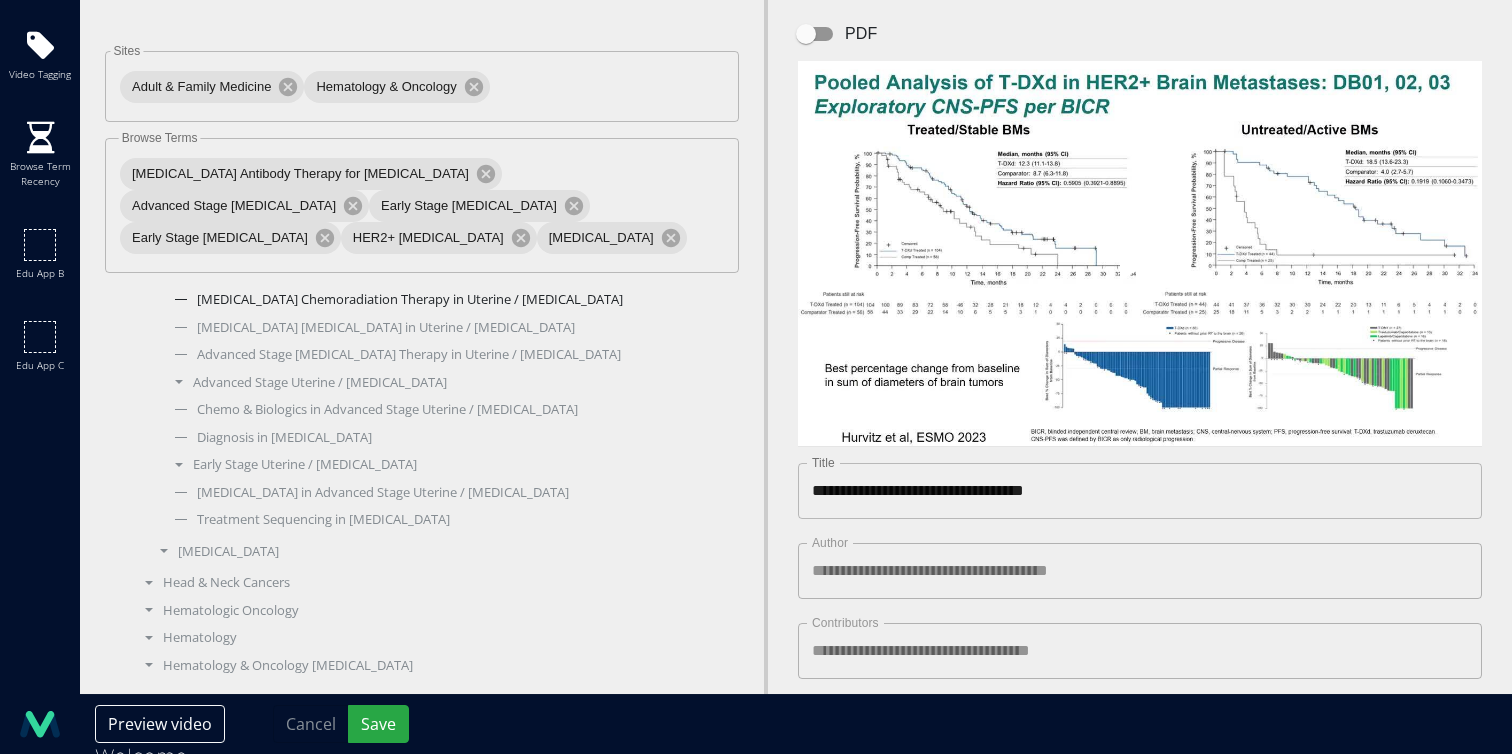 scroll, scrollTop: 761, scrollLeft: 0, axis: vertical 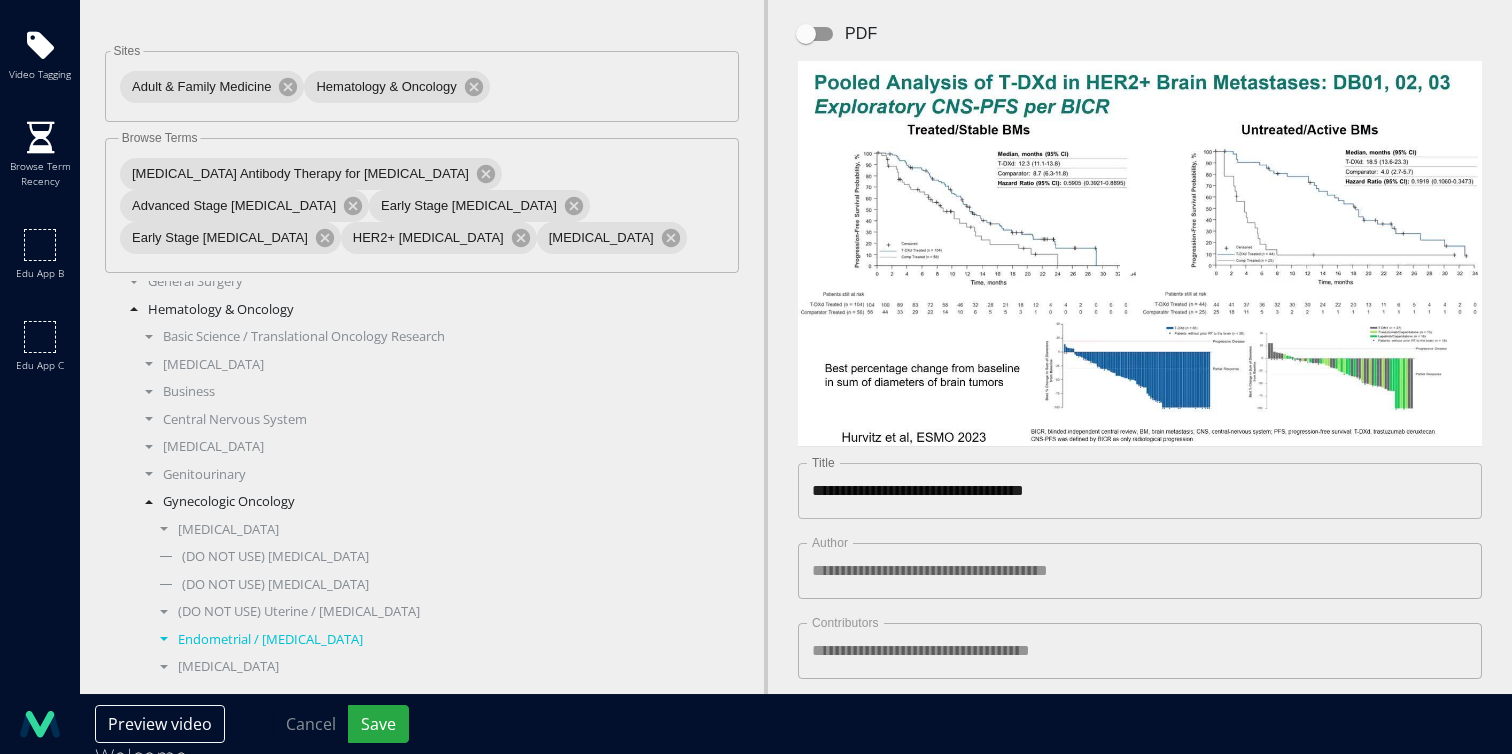 click on "Endometrial / [MEDICAL_DATA]" at bounding box center (437, 640) 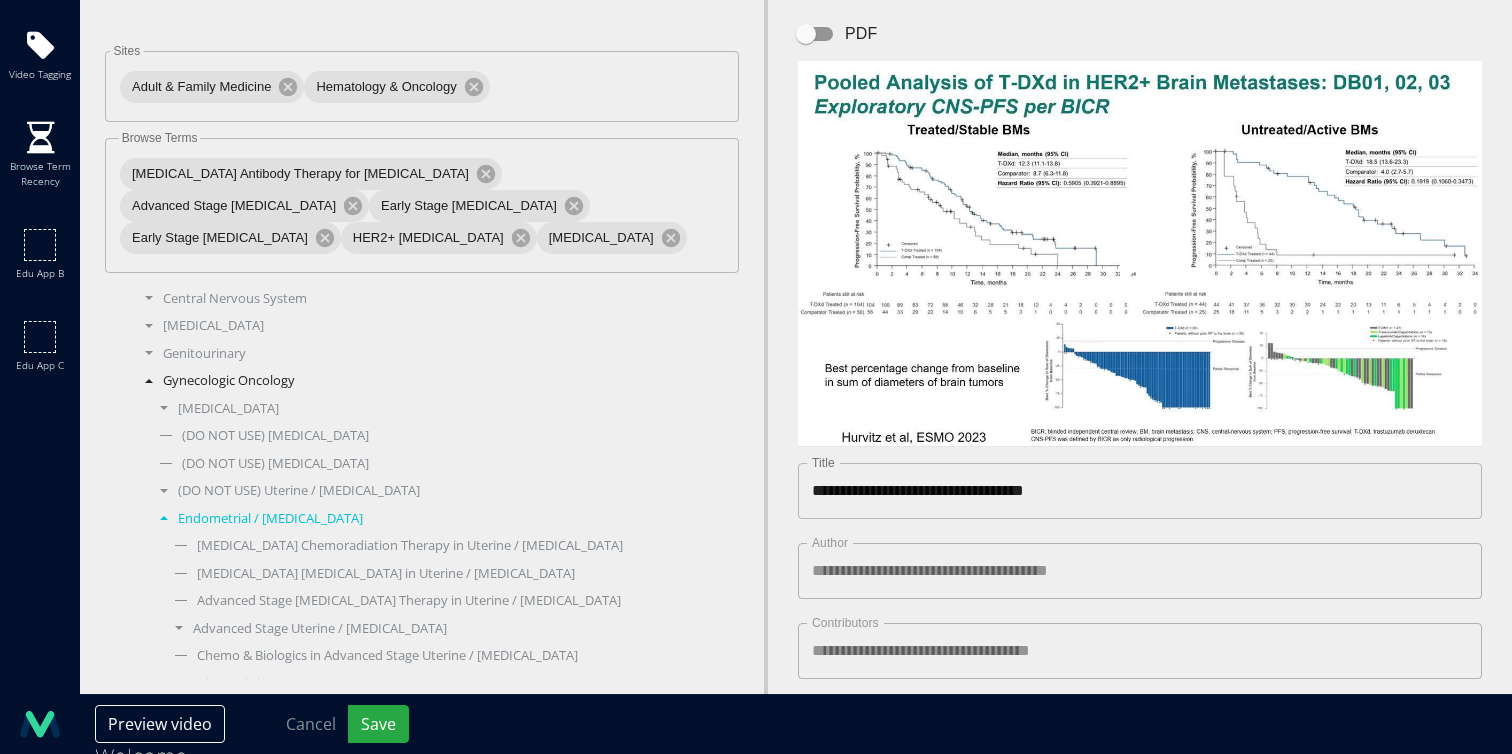 scroll, scrollTop: 530, scrollLeft: 0, axis: vertical 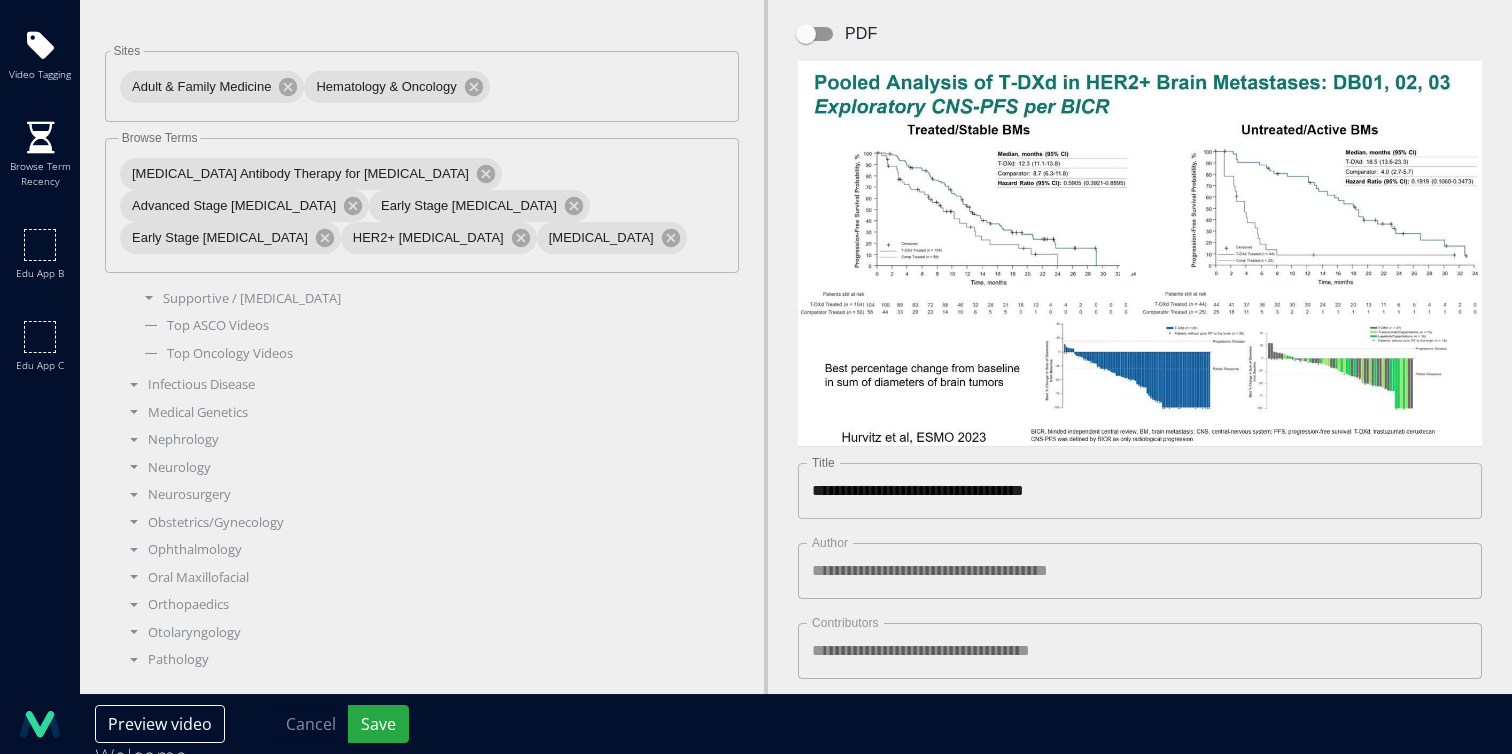 click on "[MEDICAL_DATA]" at bounding box center (429, 244) 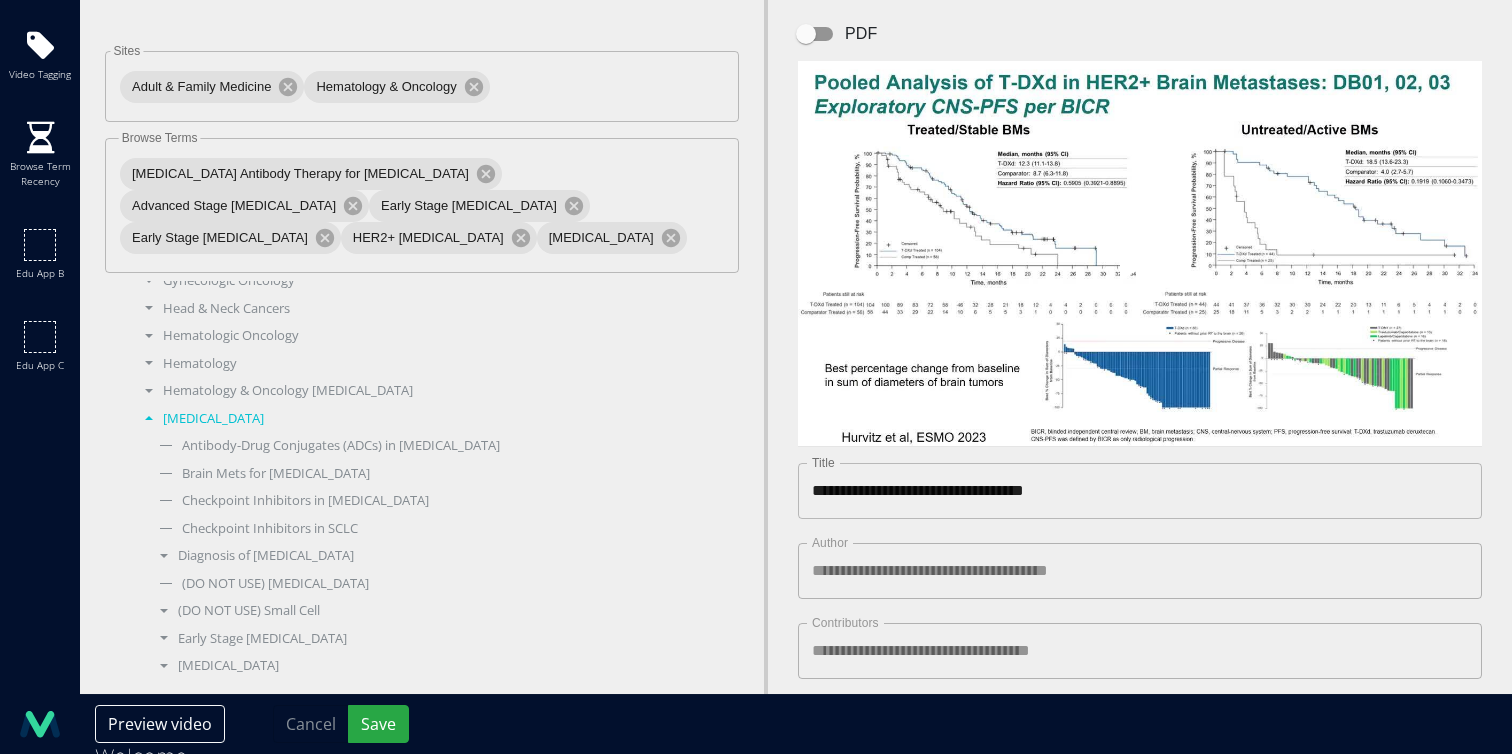 scroll, scrollTop: 632, scrollLeft: 0, axis: vertical 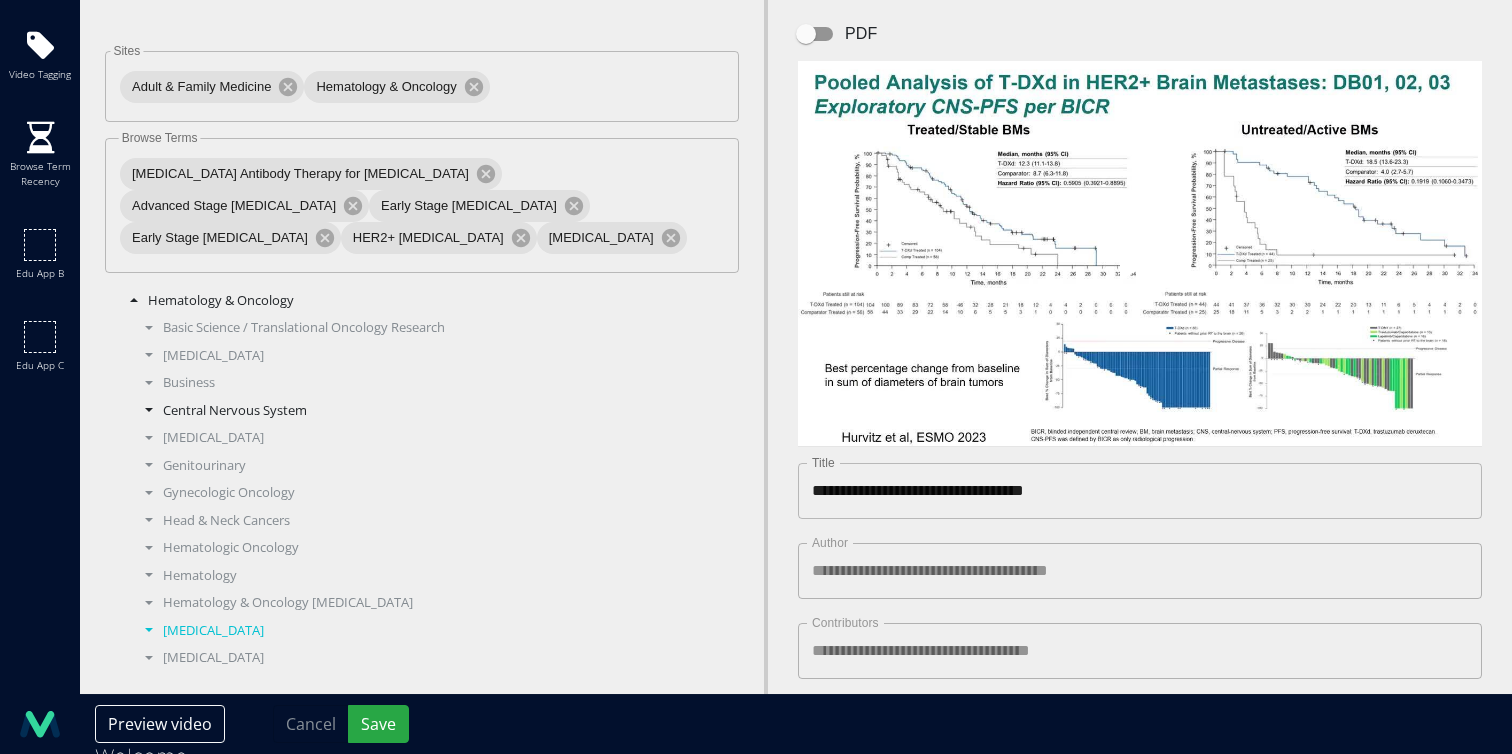 click on "Central Nervous System" at bounding box center [429, 411] 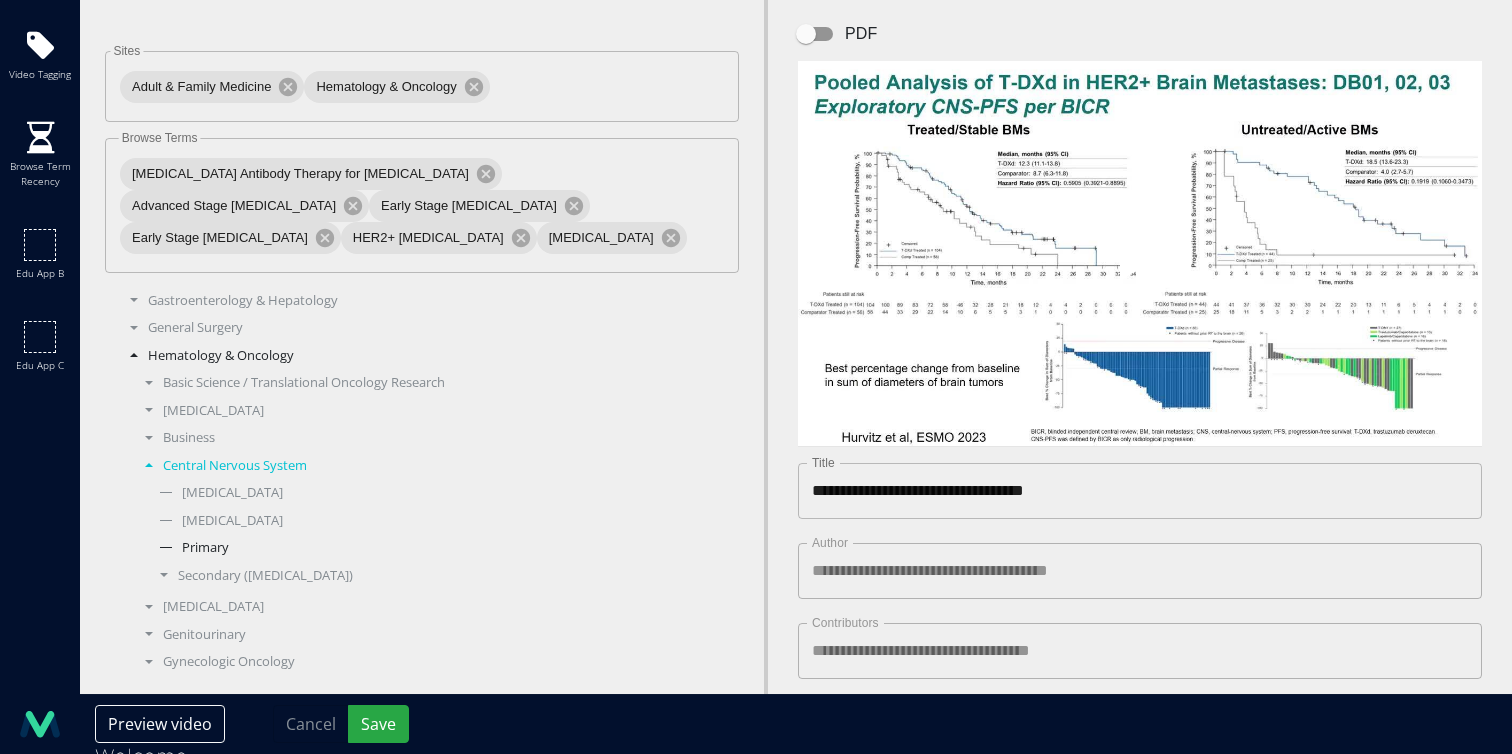 scroll, scrollTop: 350, scrollLeft: 0, axis: vertical 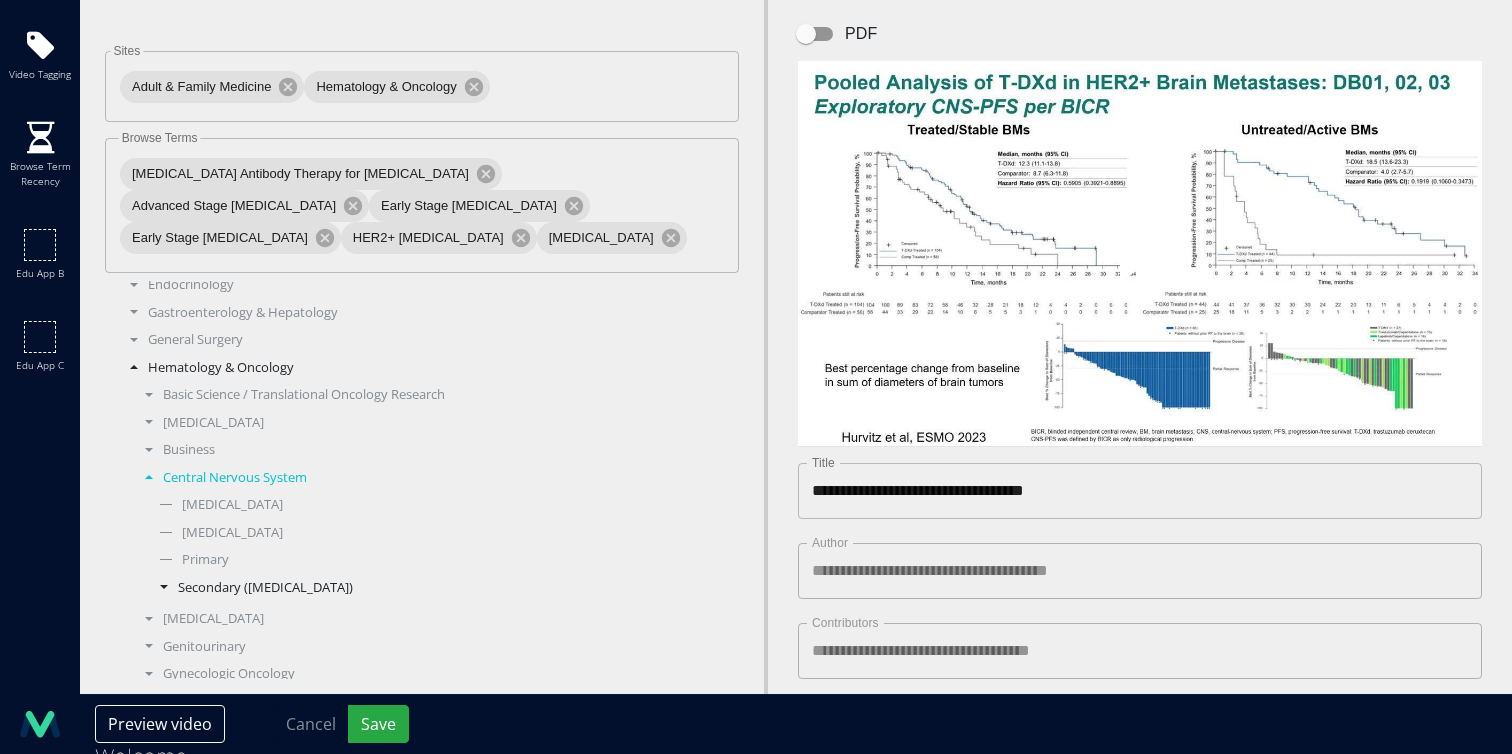 click on "Secondary (Metastatic)" at bounding box center [437, 588] 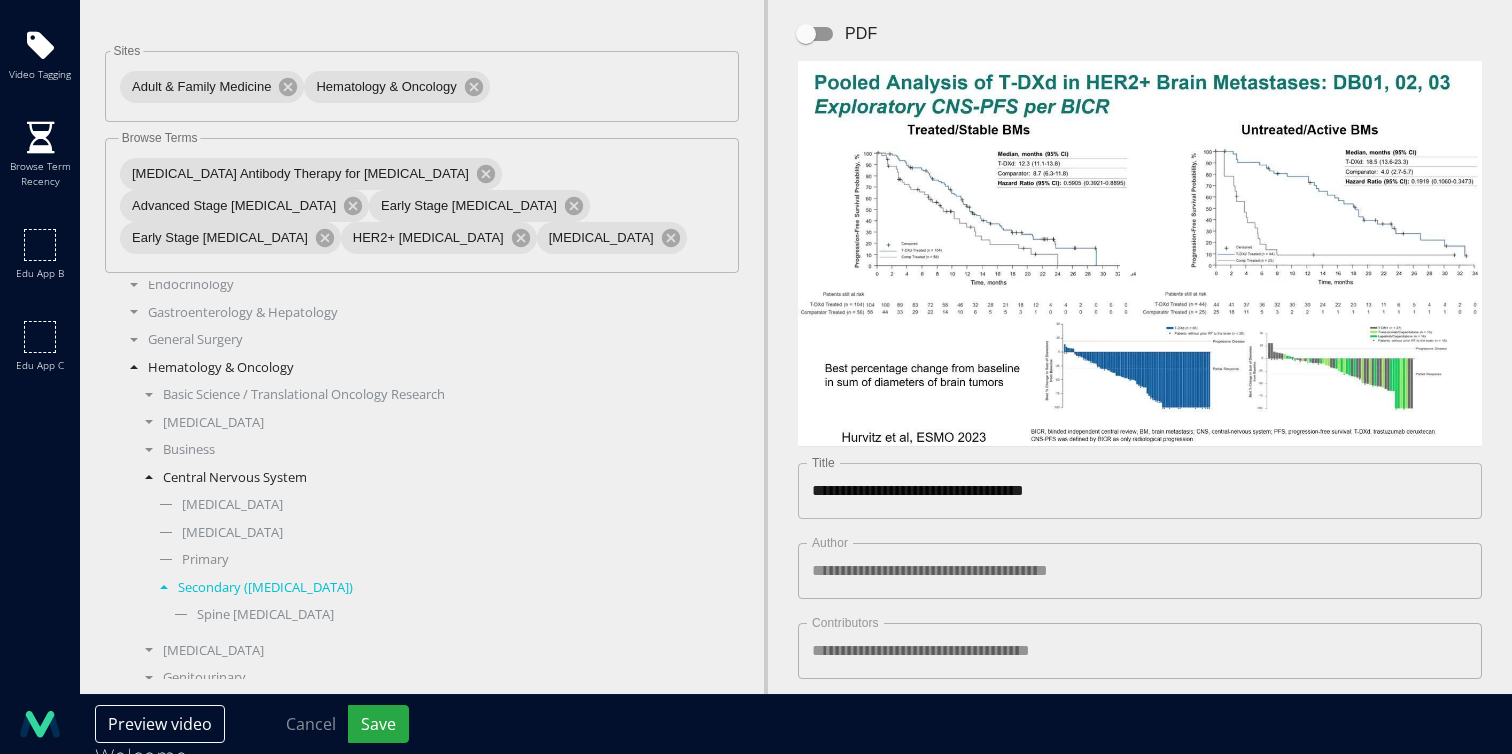 click on "Secondary (Metastatic)" at bounding box center [437, 588] 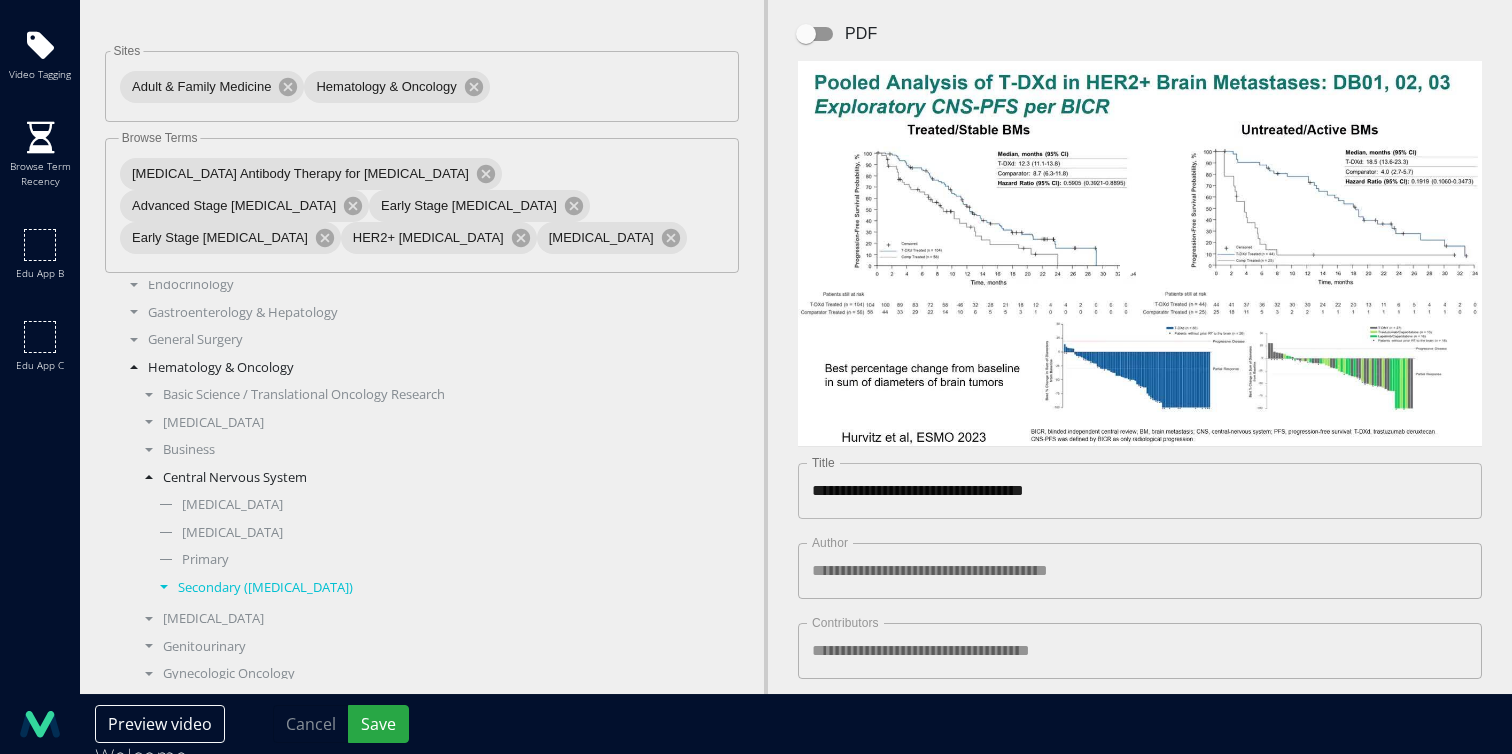click on "Secondary (Metastatic)" at bounding box center (437, 588) 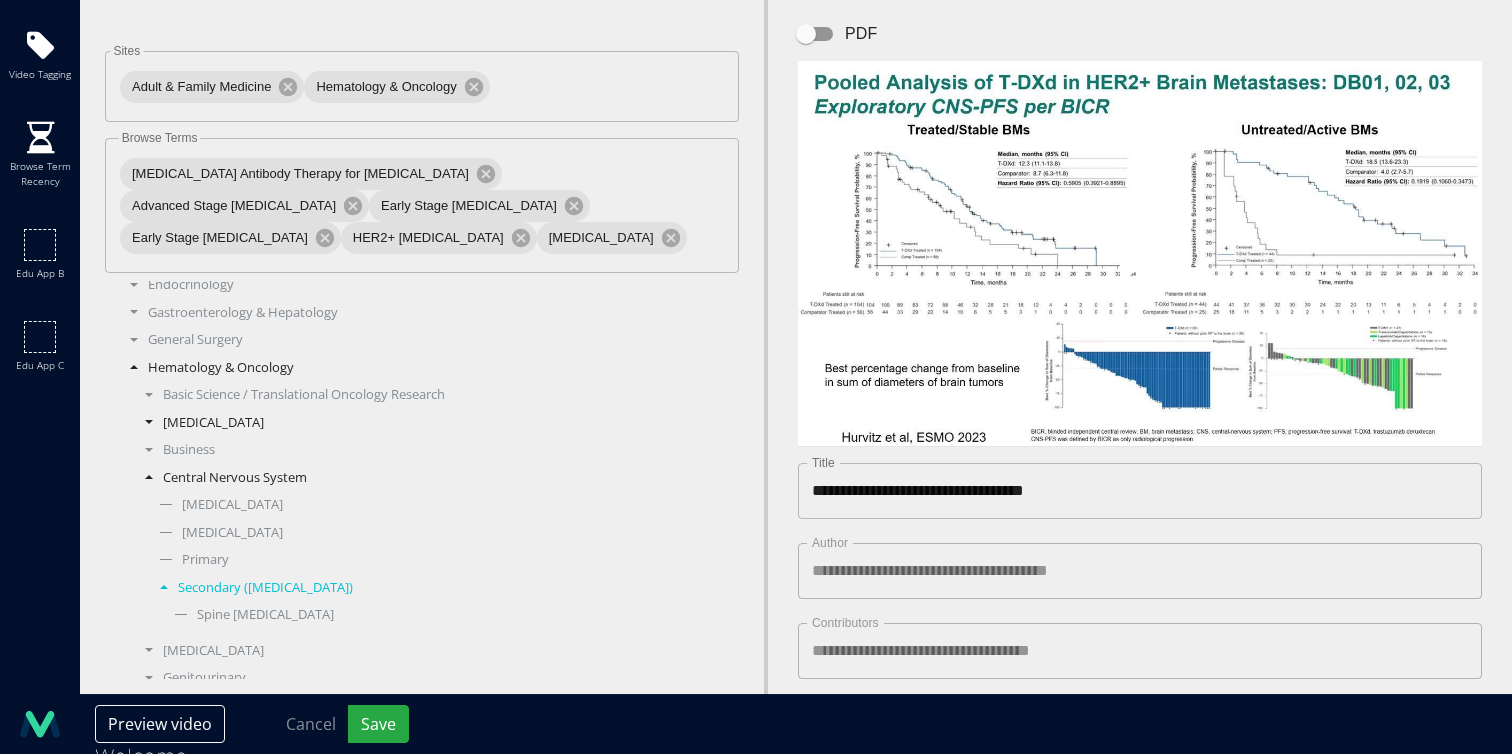 click on "Breast Cancer" at bounding box center [429, 423] 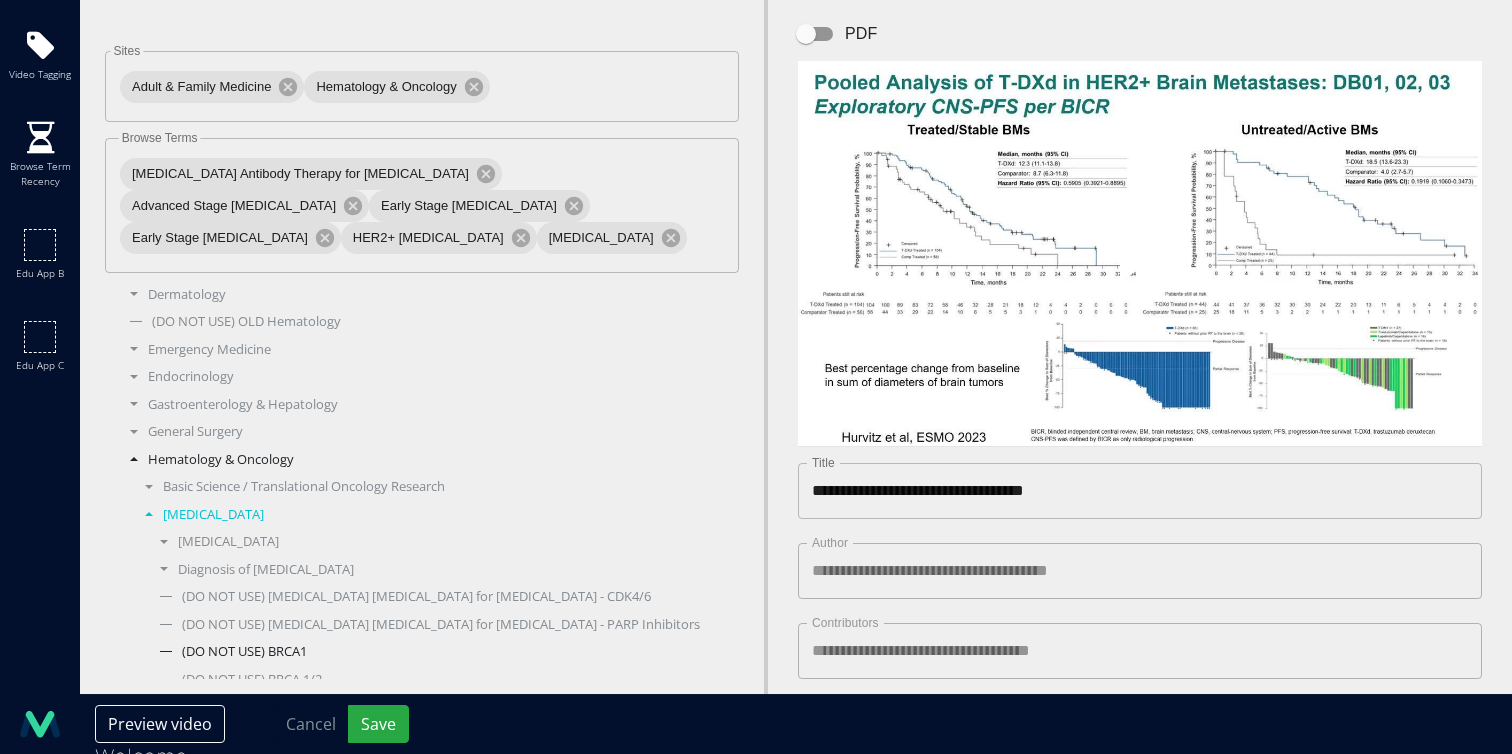 scroll, scrollTop: 103, scrollLeft: 0, axis: vertical 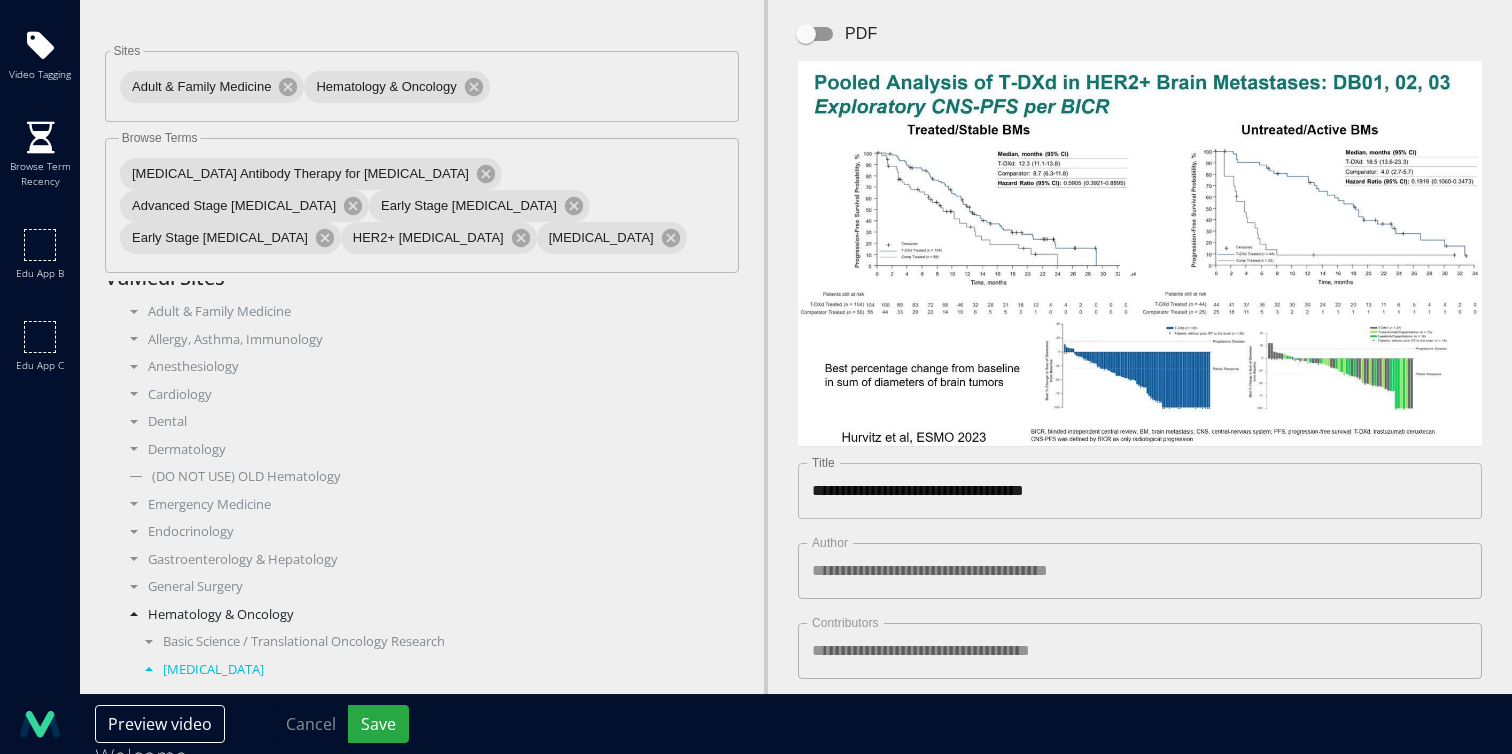 click on "Breast Cancer" at bounding box center [429, 670] 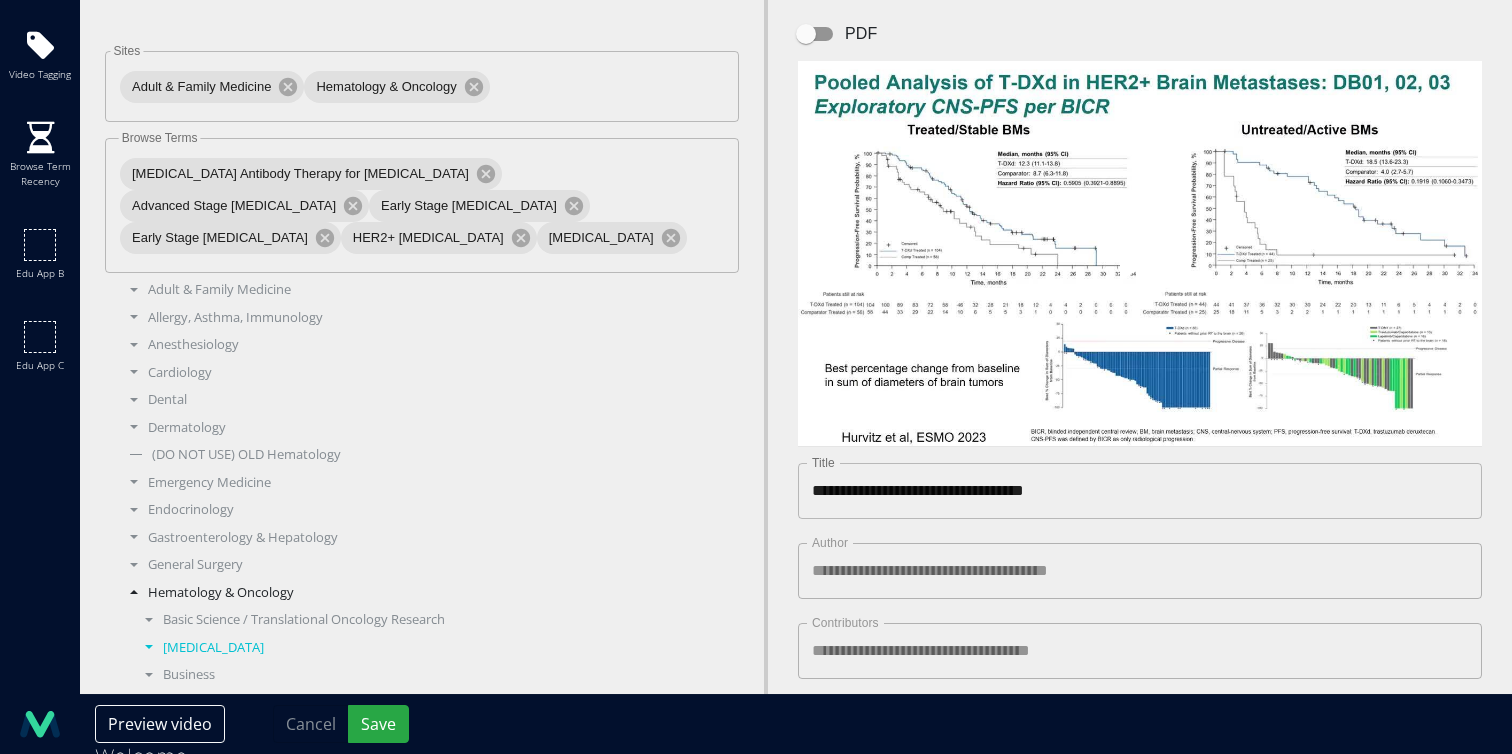 scroll, scrollTop: 137, scrollLeft: 0, axis: vertical 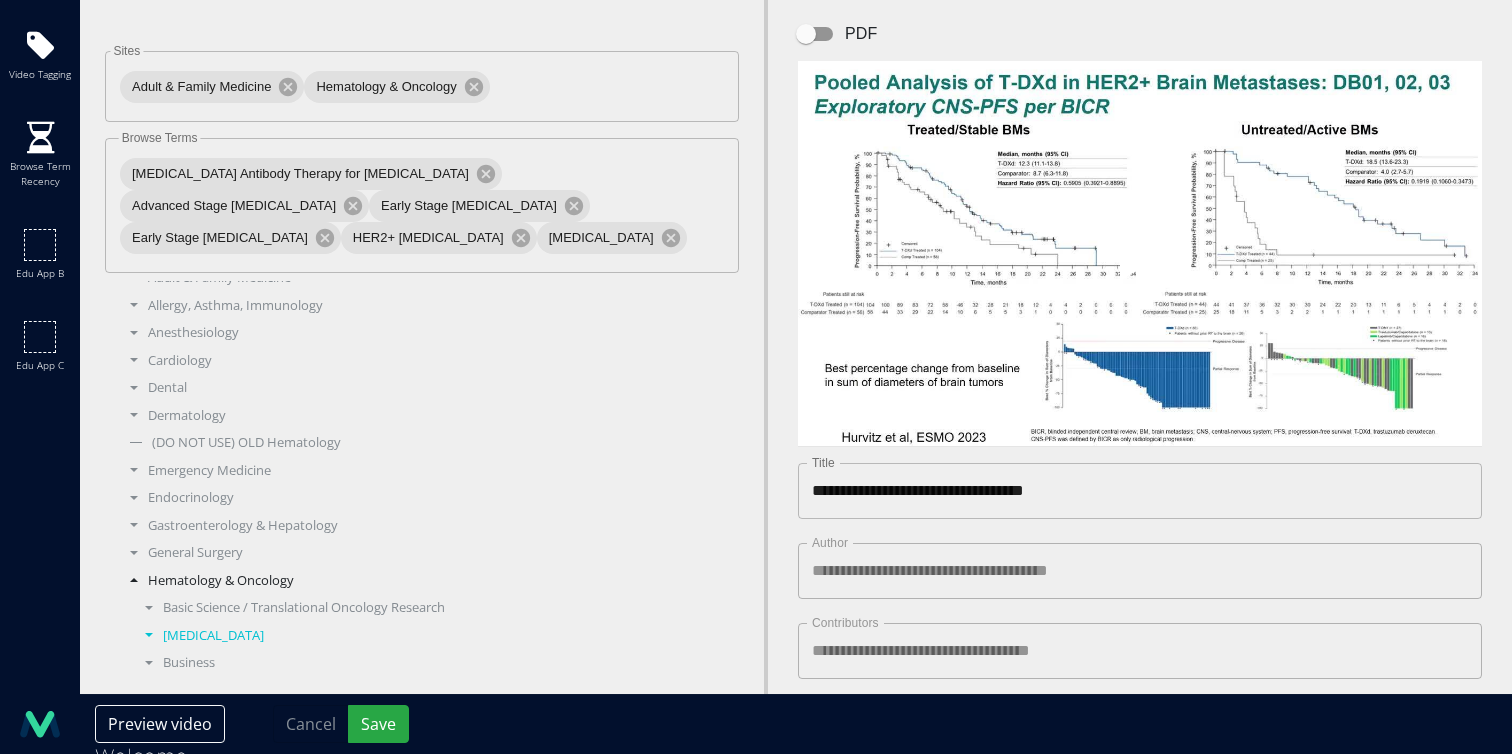 click on "Breast Cancer" at bounding box center (429, 636) 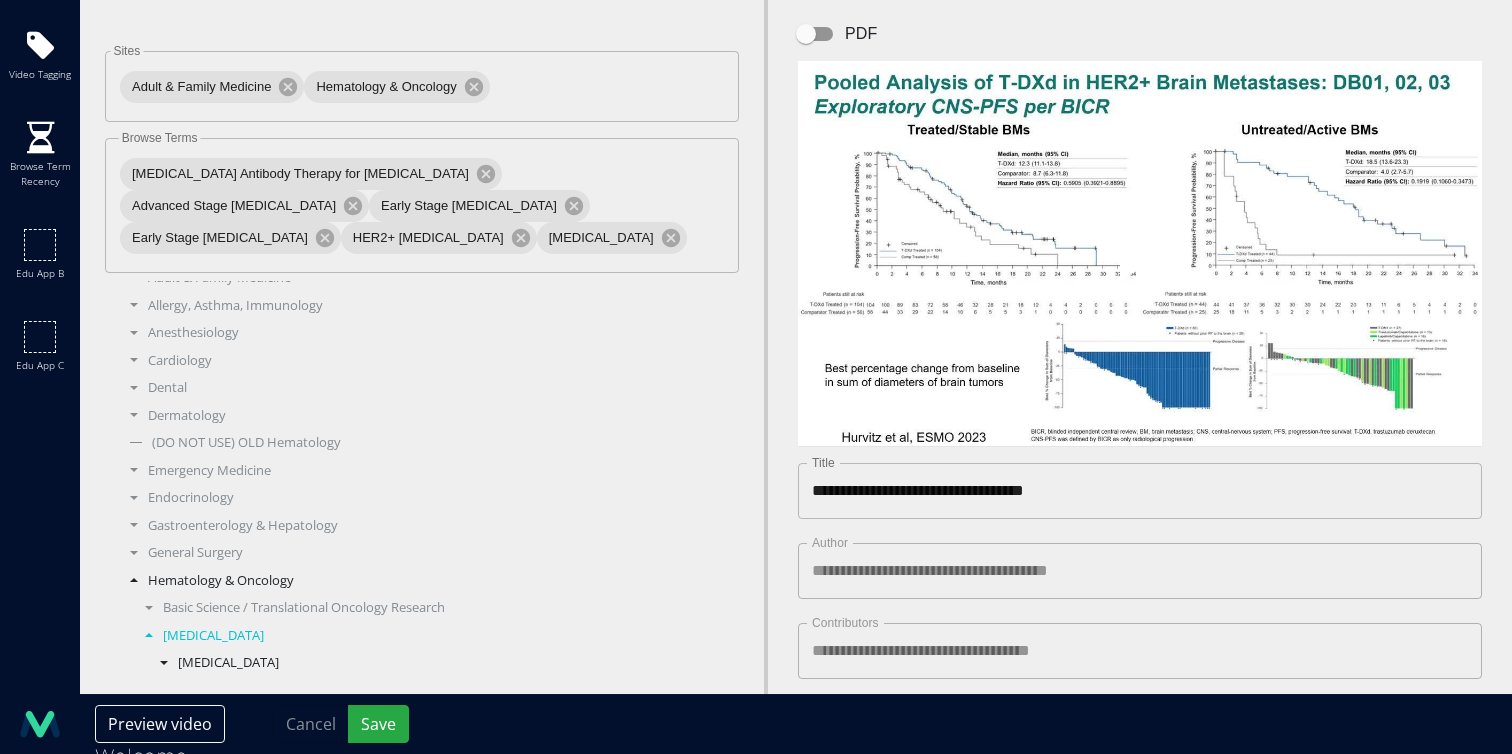 click on "Breast Cancer" at bounding box center [437, 663] 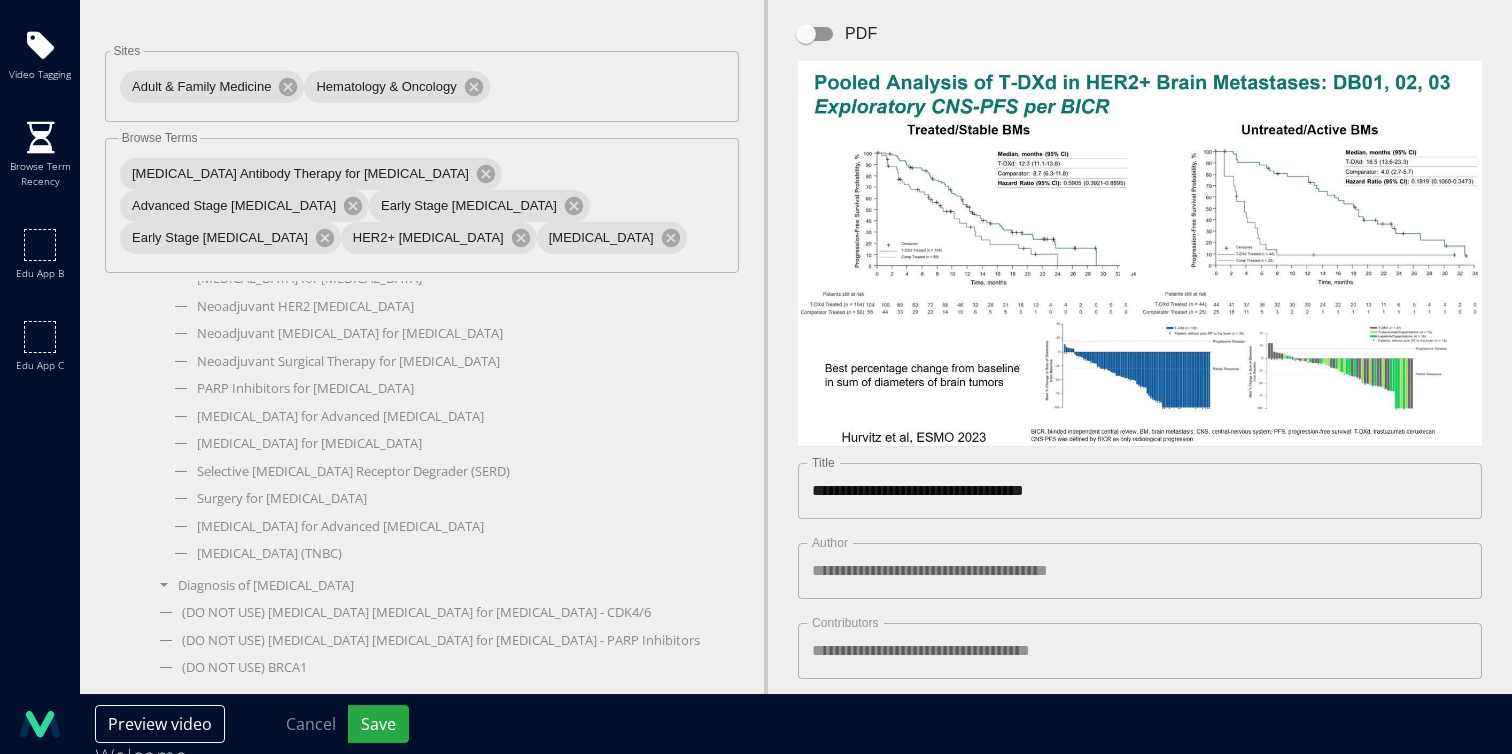 scroll, scrollTop: 1079, scrollLeft: 0, axis: vertical 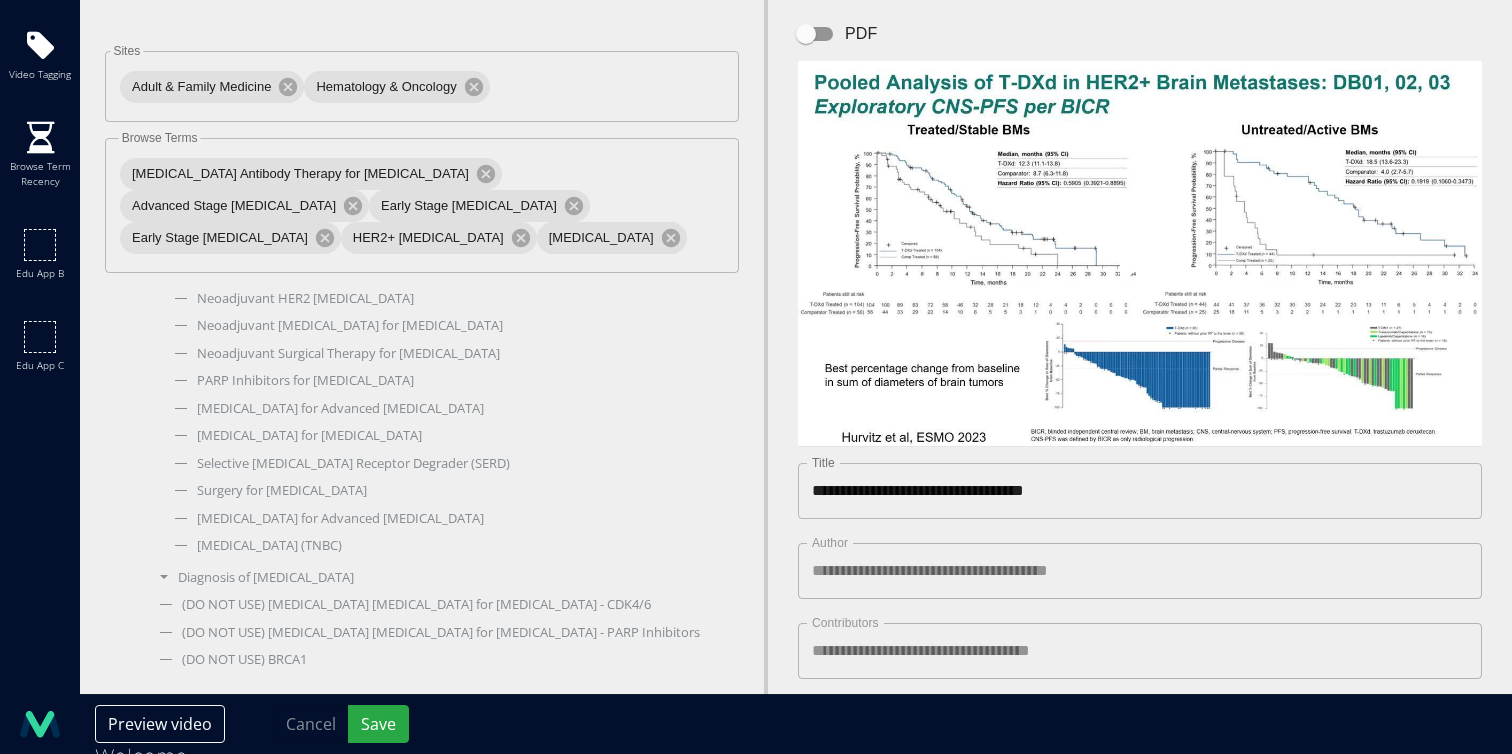 click on "[MEDICAL_DATA]" at bounding box center [444, 244] 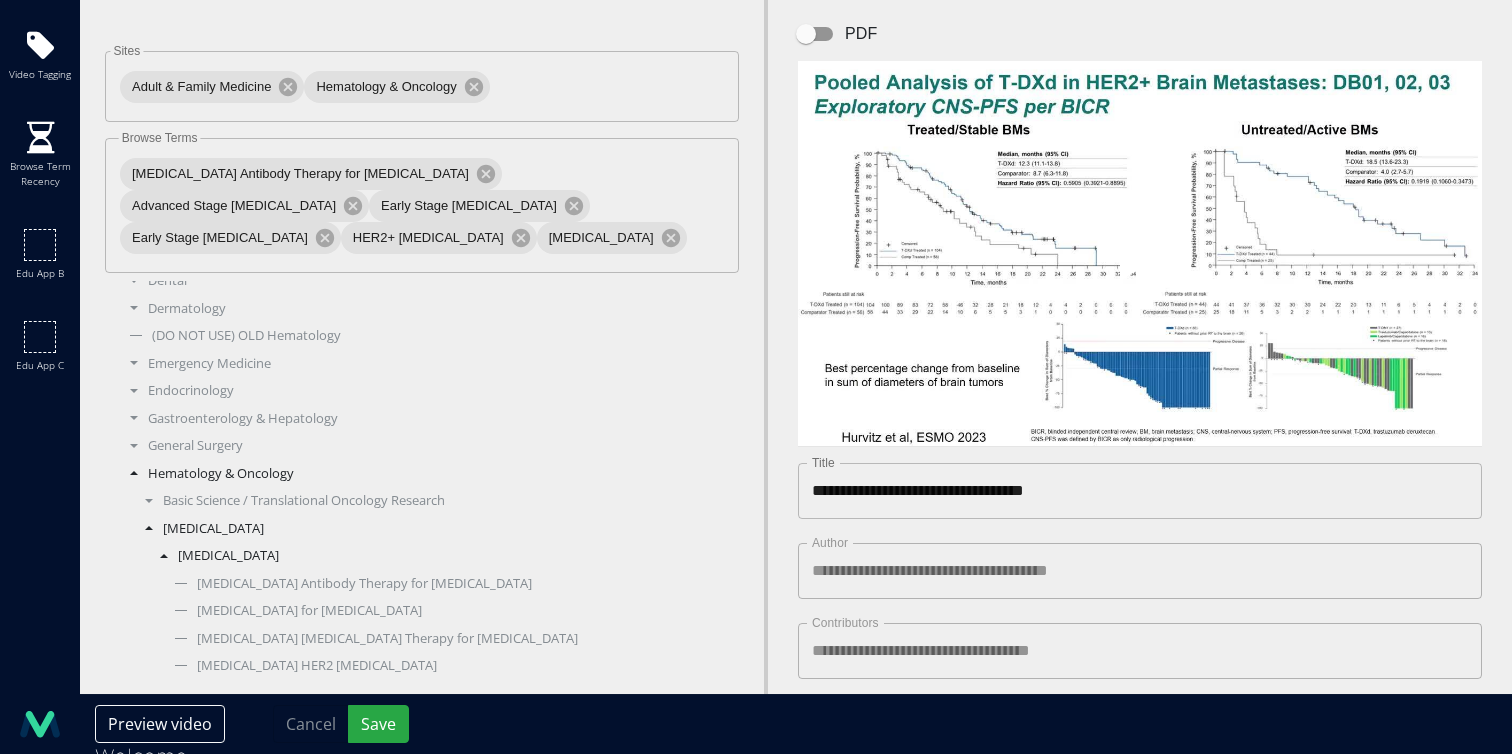 scroll, scrollTop: 238, scrollLeft: 0, axis: vertical 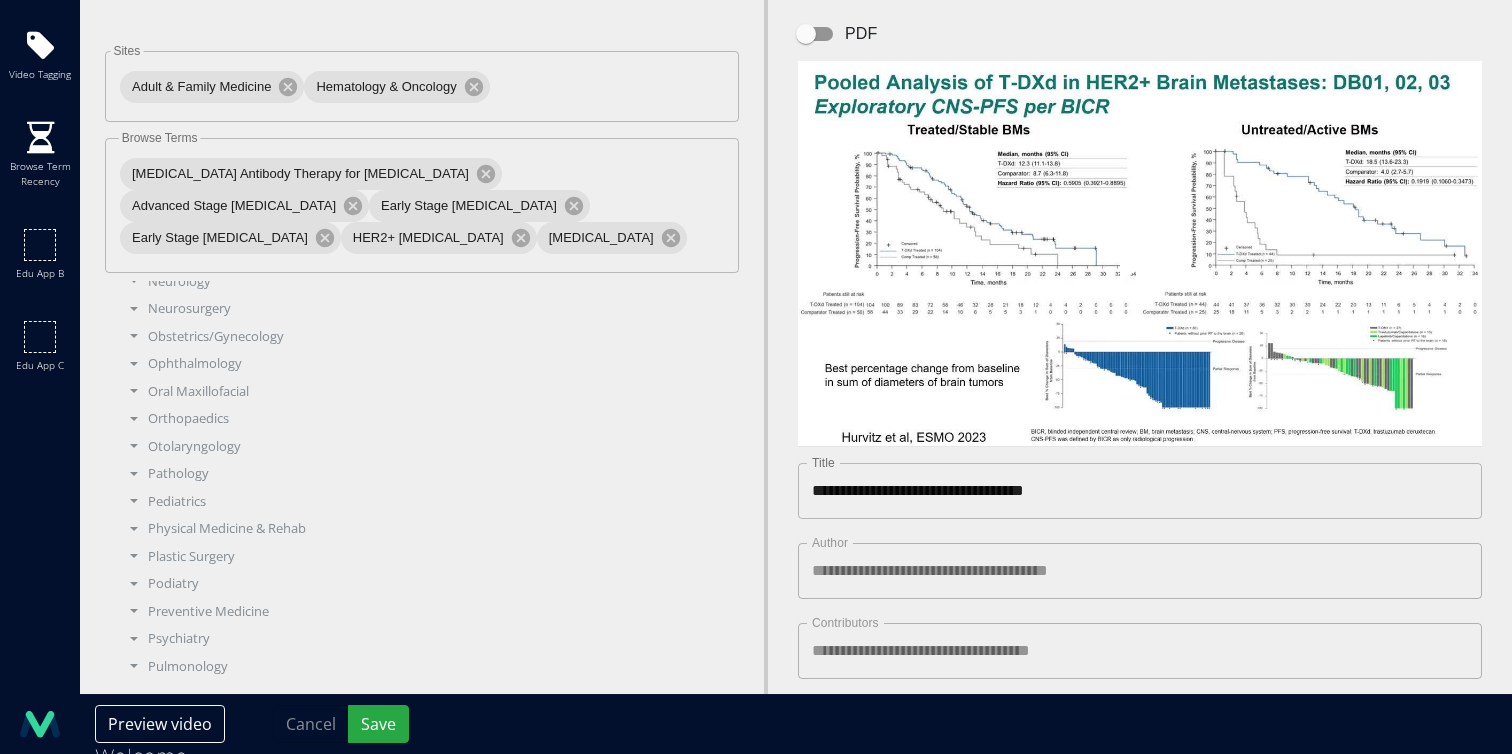 click on "Gastrointestinal" at bounding box center [429, -162] 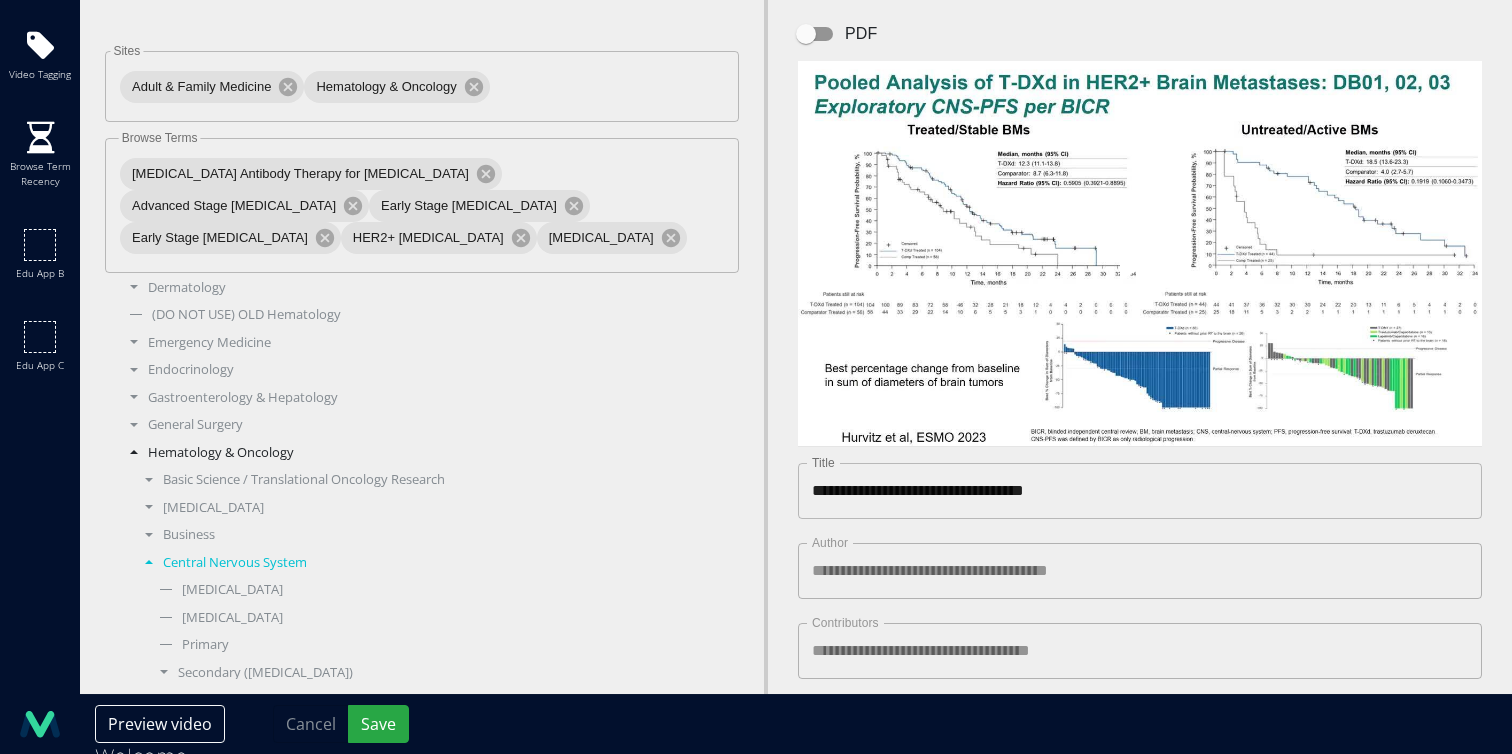 scroll, scrollTop: 262, scrollLeft: 0, axis: vertical 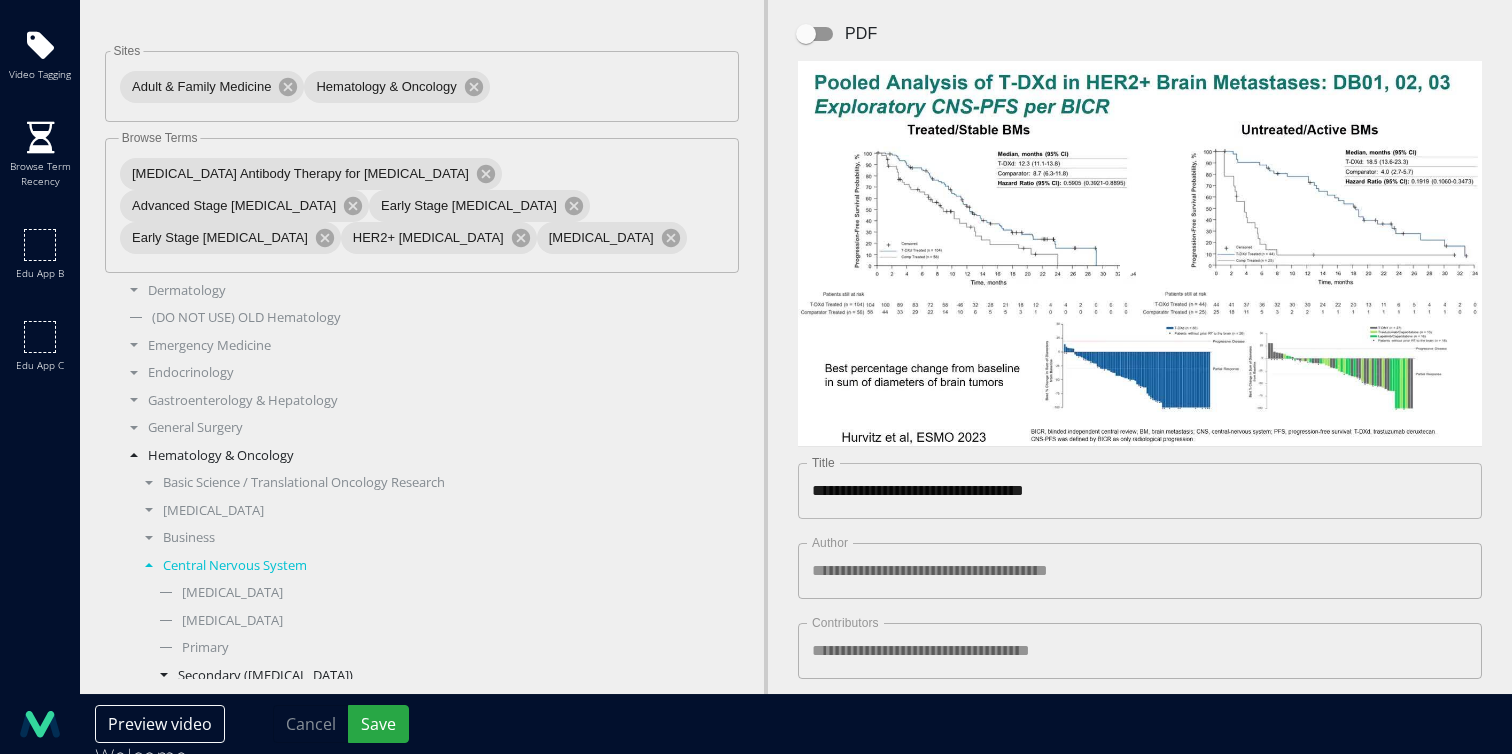 click on "Secondary (Metastatic)" at bounding box center [437, 676] 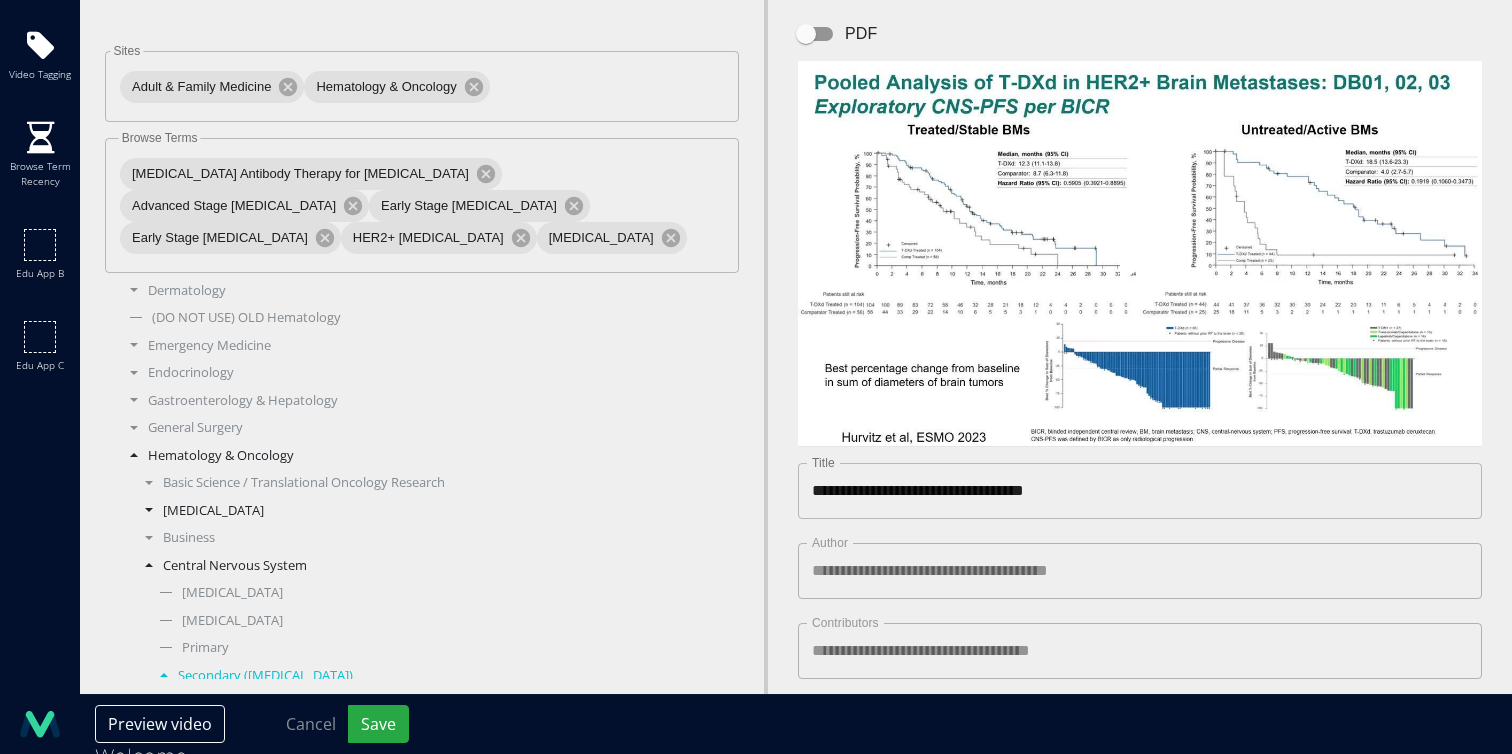 click on "Breast Cancer" at bounding box center (429, 511) 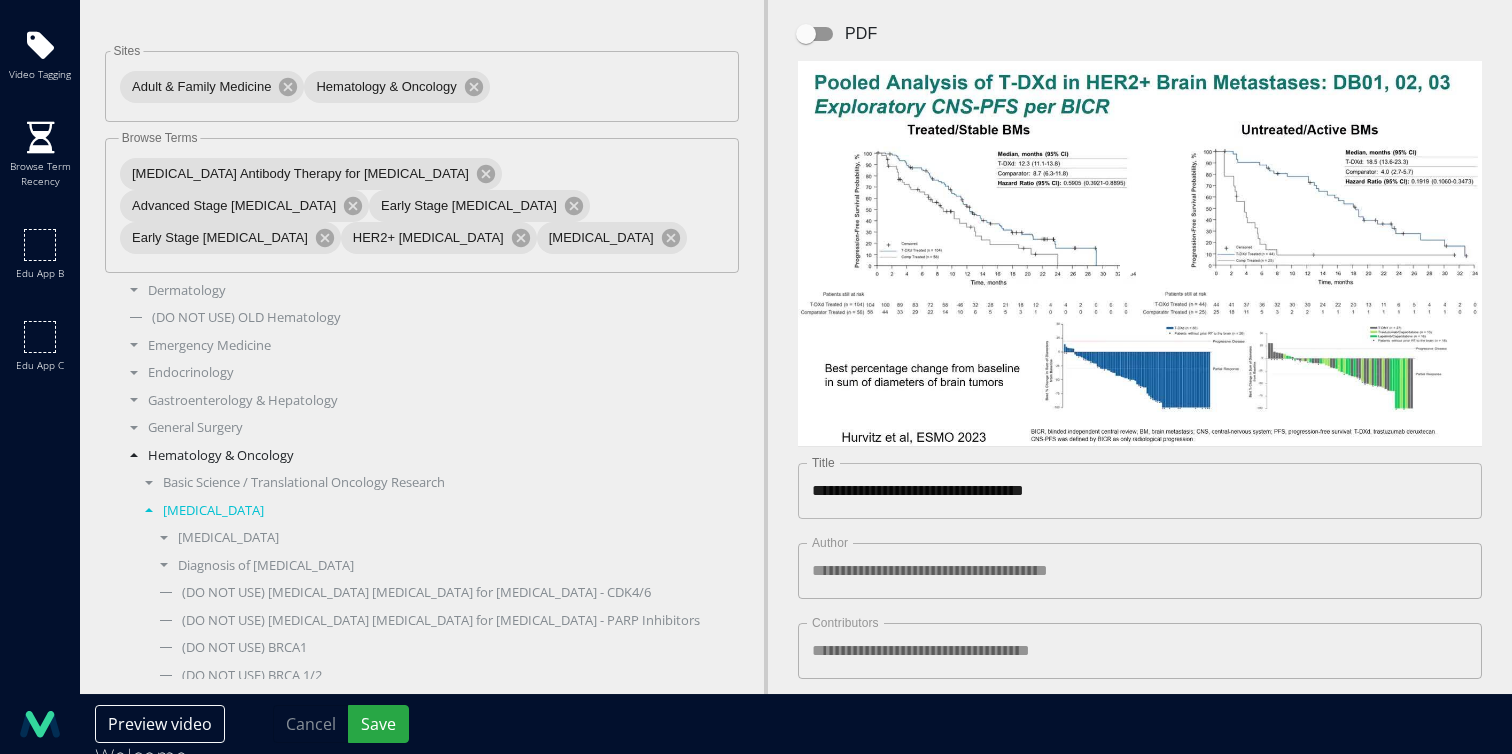 click on "Breast Cancer" at bounding box center [429, 511] 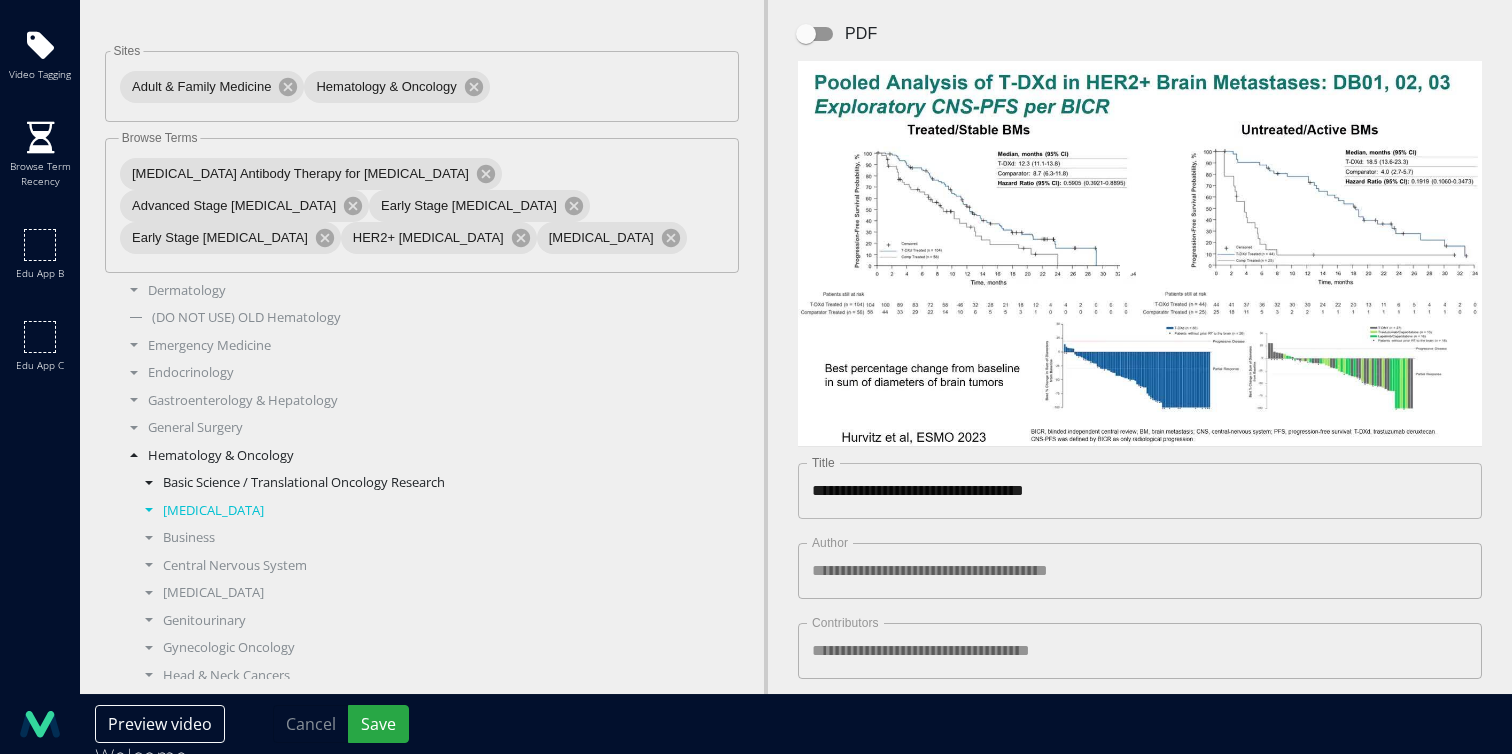 click on "Basic Science / Translational Oncology Research" at bounding box center [429, 483] 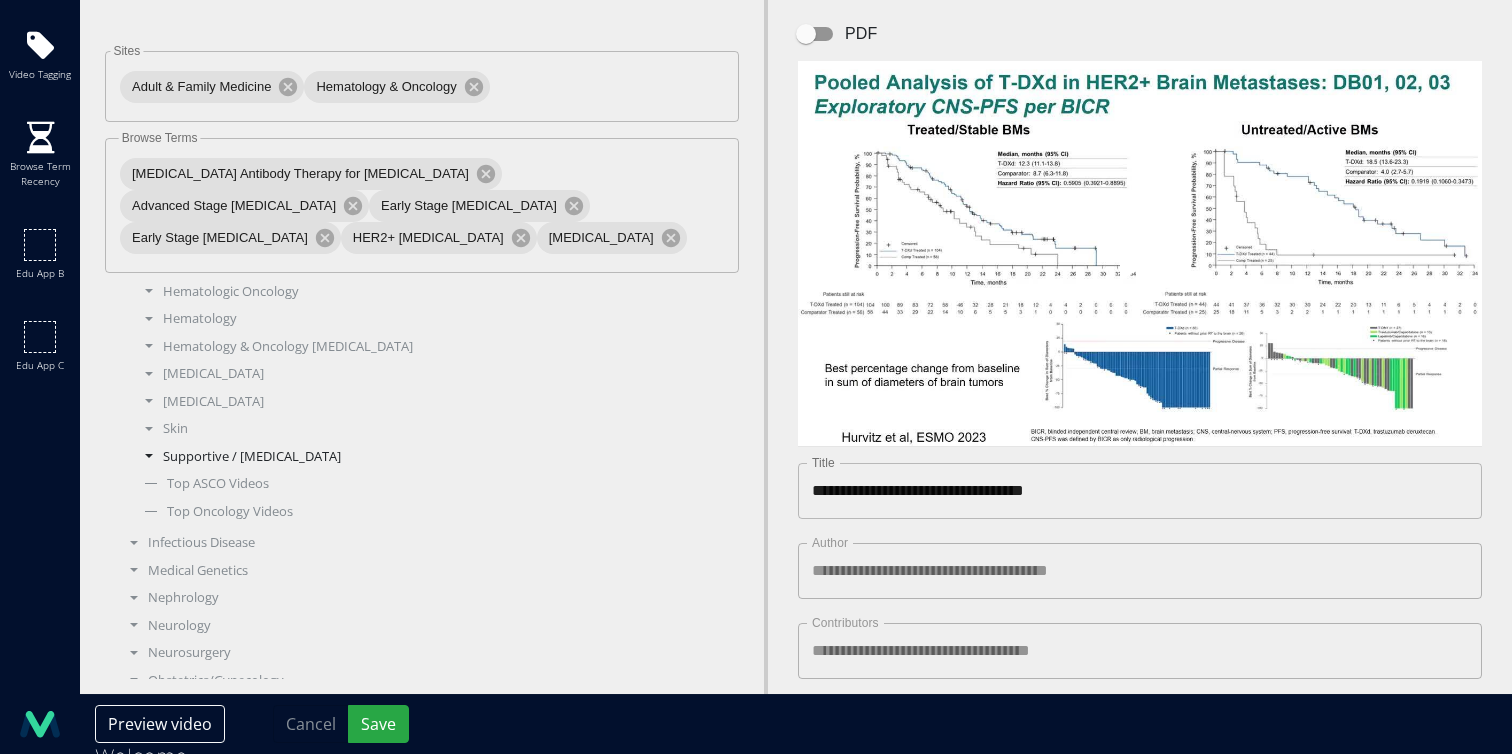 click on "Supportive / [MEDICAL_DATA]" at bounding box center (429, 457) 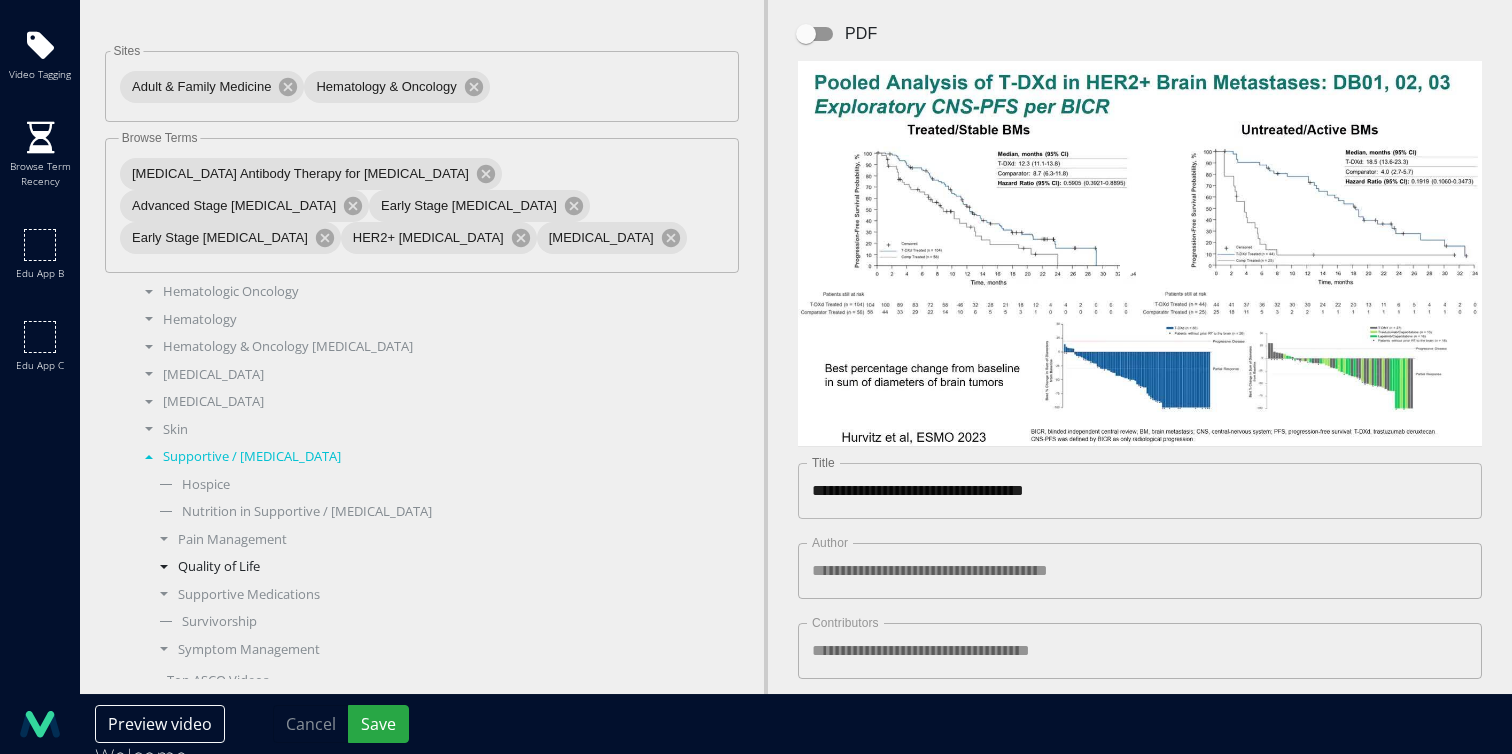 click on "Quality of Life" at bounding box center (437, 567) 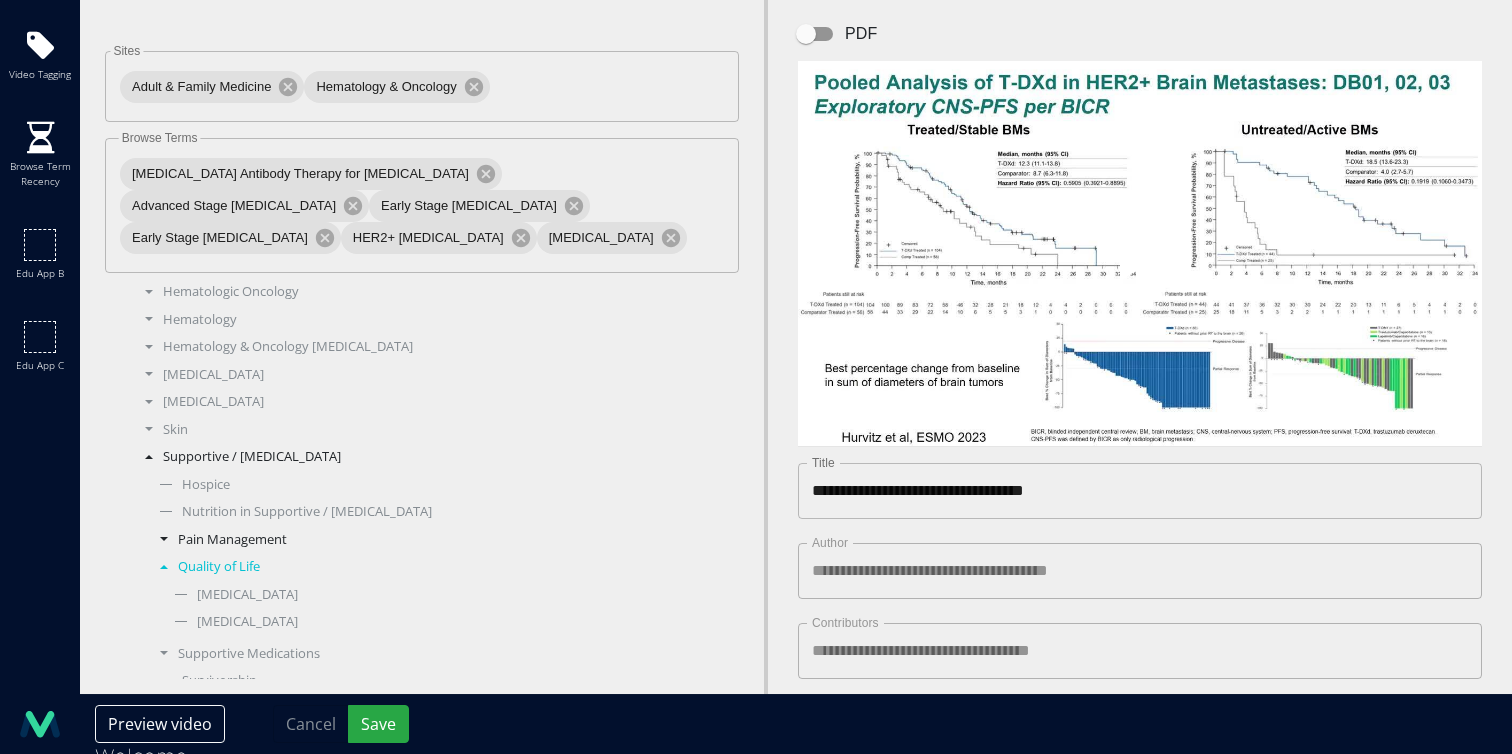 click on "Pain Management" at bounding box center [437, 540] 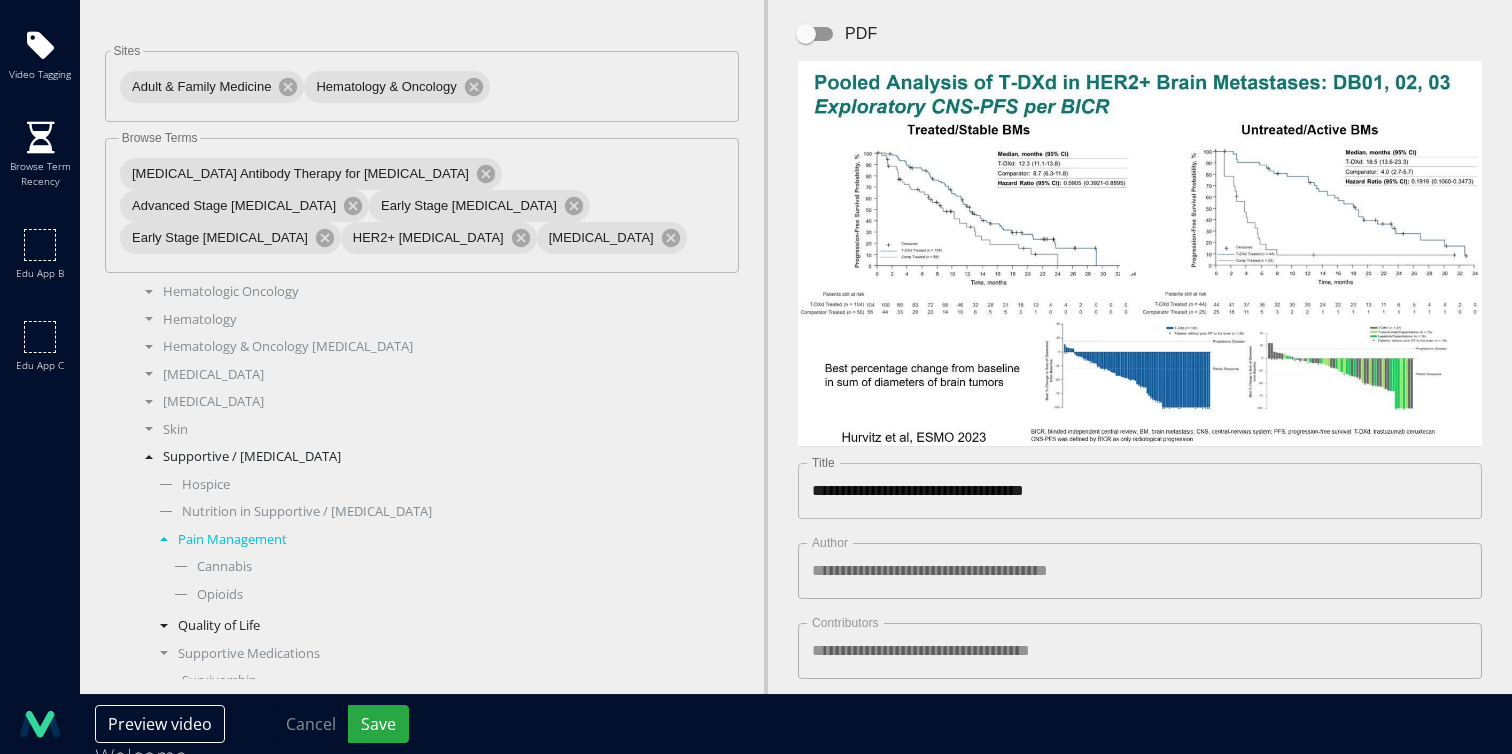 click on "Quality of Life" at bounding box center (437, 626) 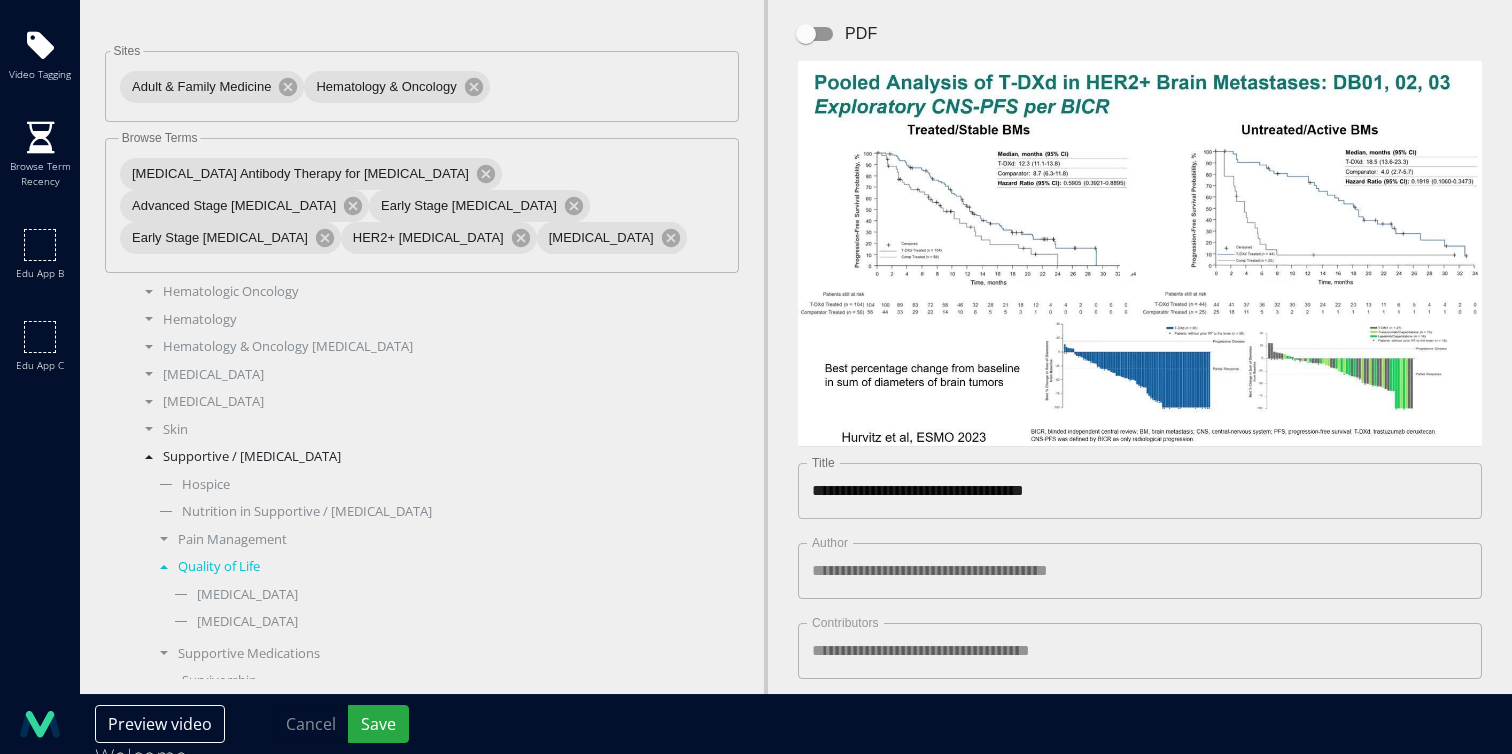 click on "Symptom Management" at bounding box center [437, 709] 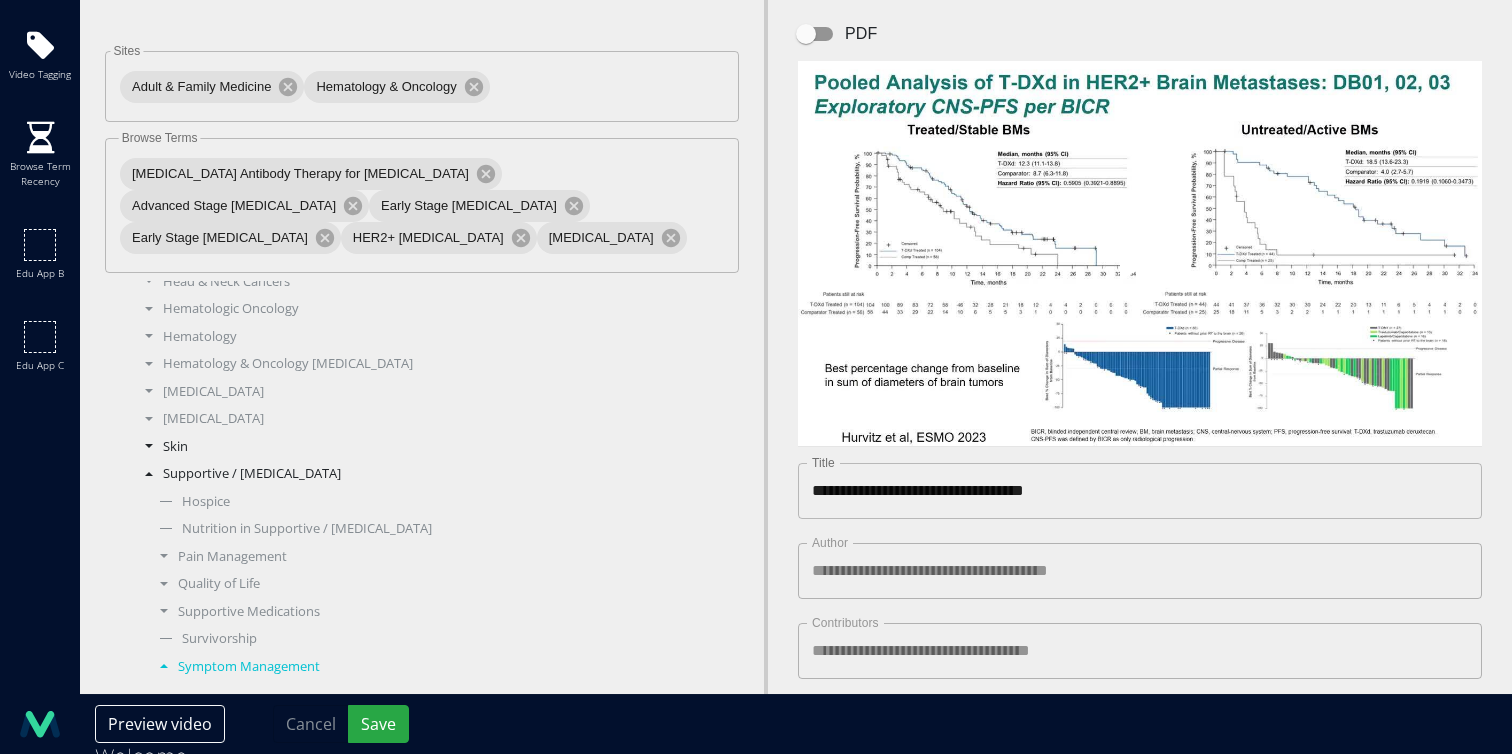 scroll, scrollTop: 647, scrollLeft: 0, axis: vertical 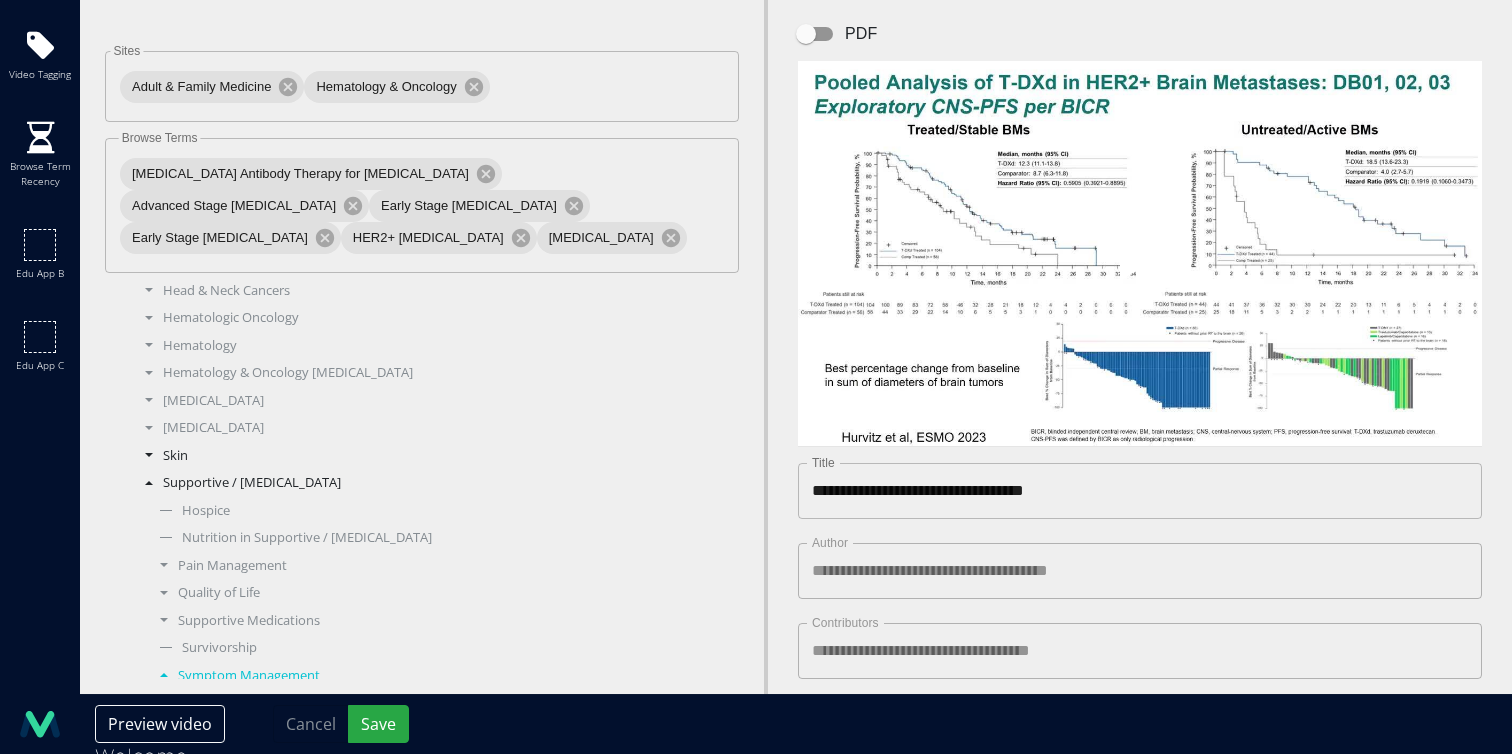 click on "Skin" at bounding box center [429, 456] 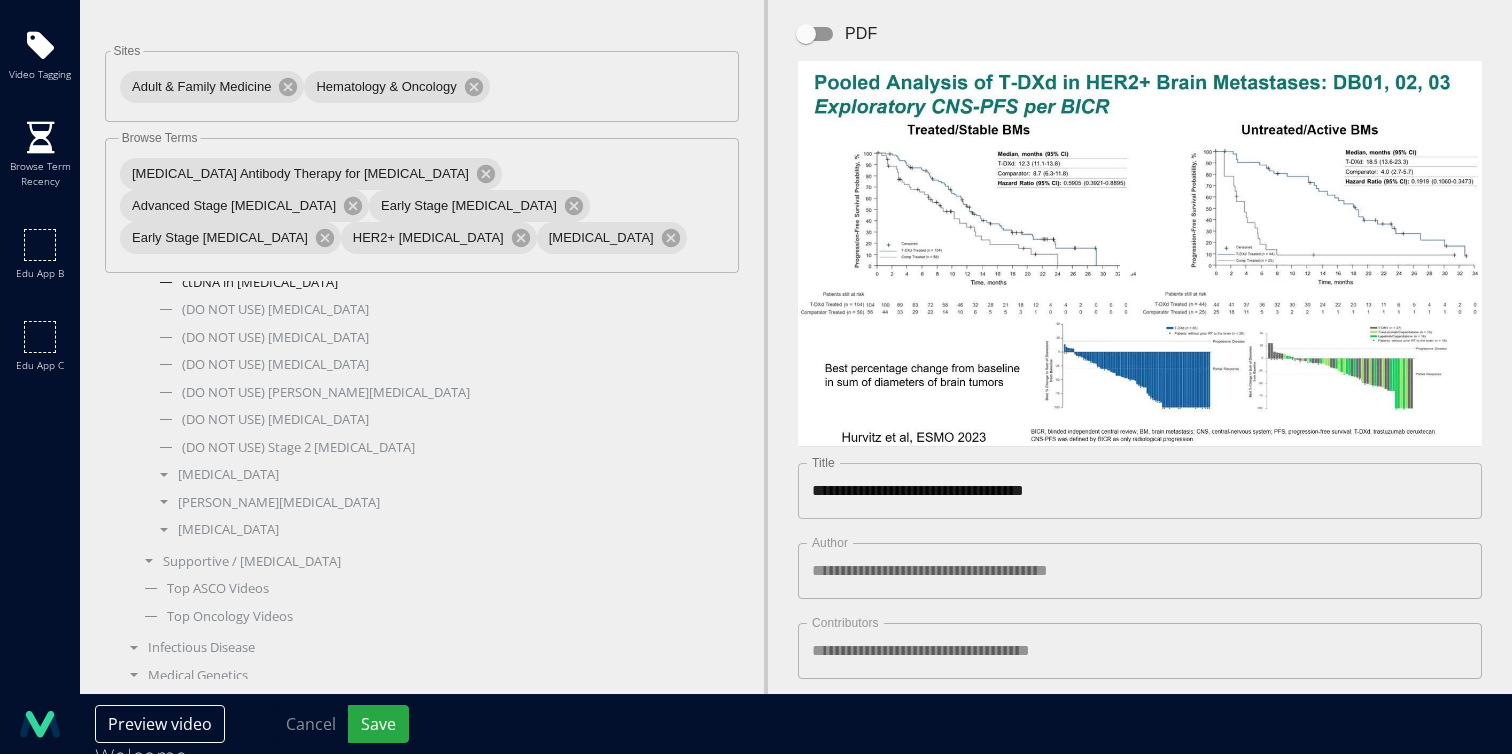 scroll, scrollTop: 877, scrollLeft: 0, axis: vertical 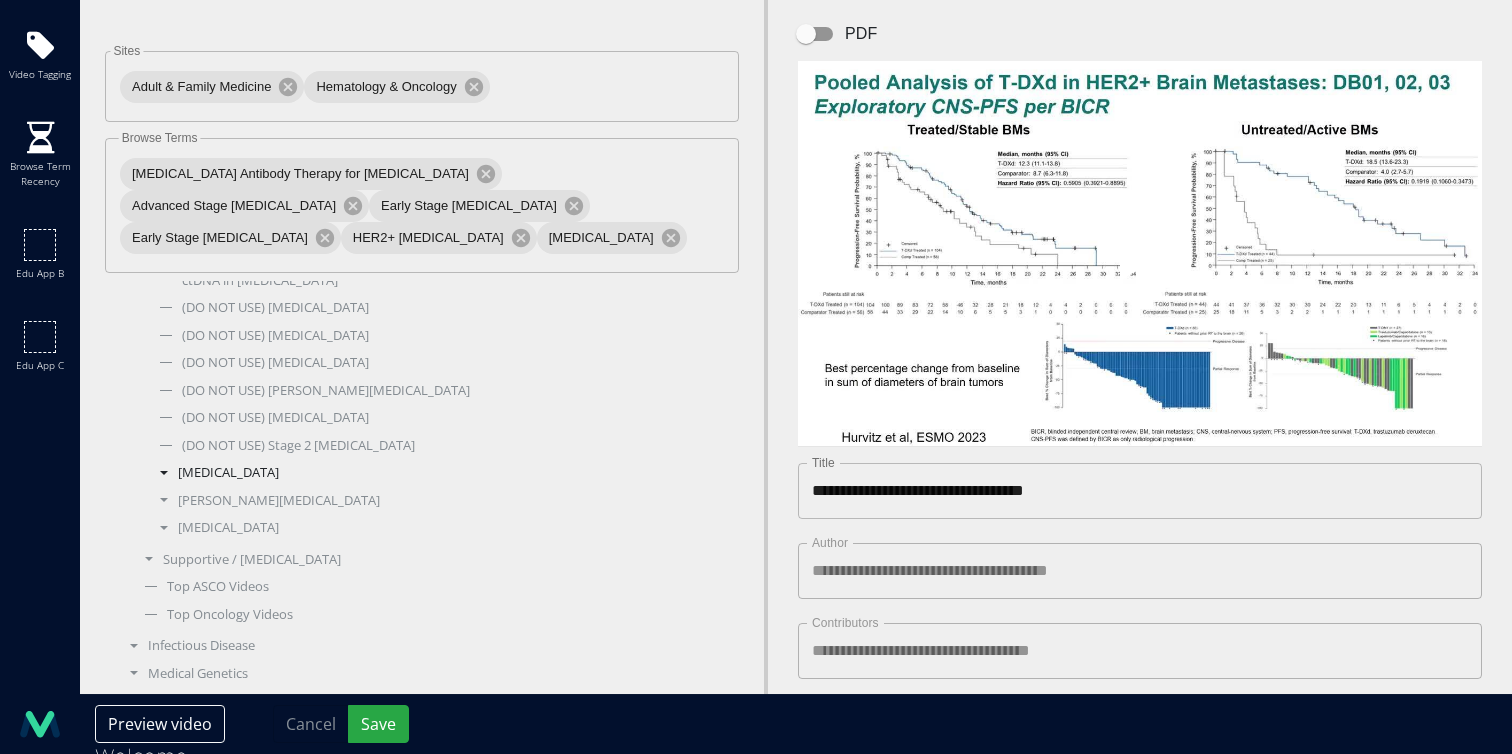 click on "[MEDICAL_DATA]" at bounding box center (437, 473) 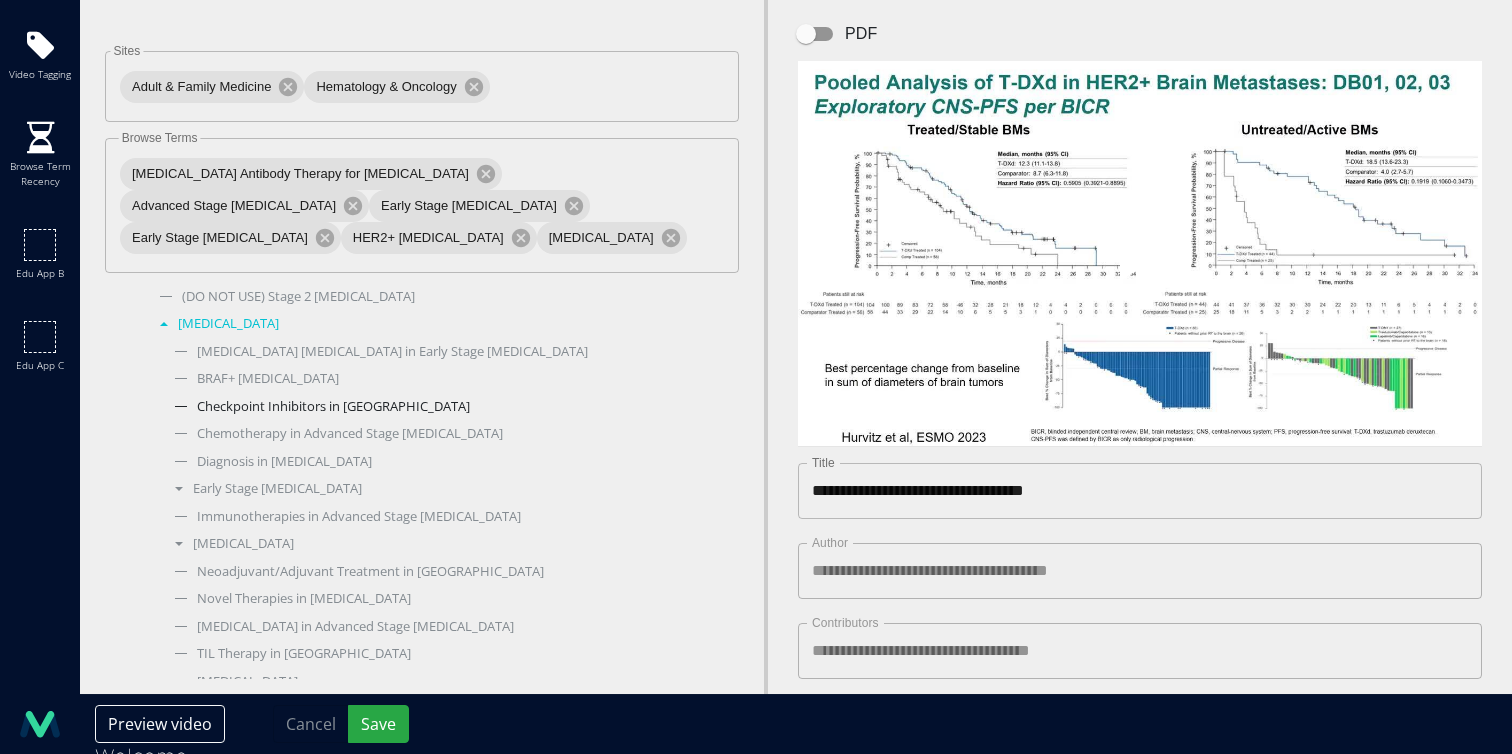 scroll, scrollTop: 1035, scrollLeft: 0, axis: vertical 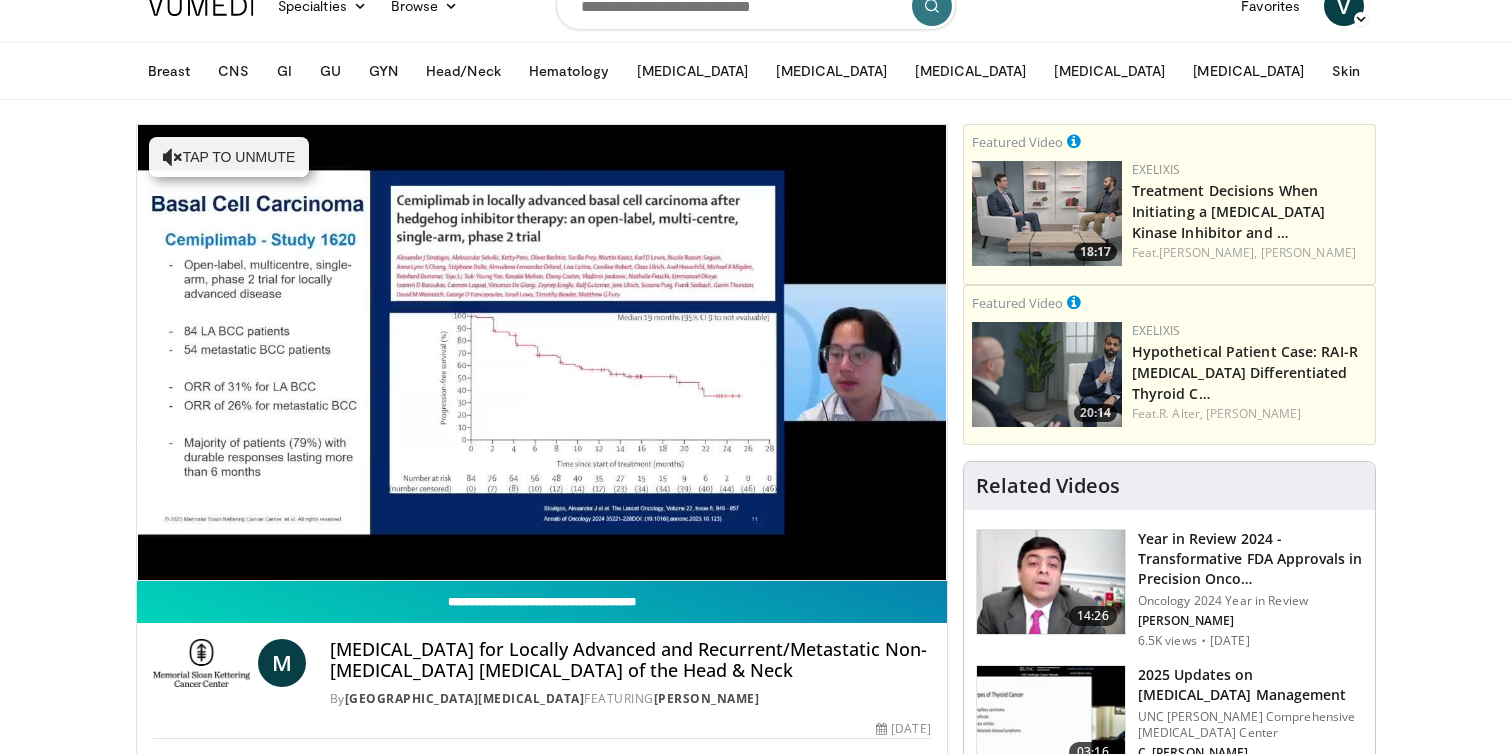 click on "**********" at bounding box center [542, 602] 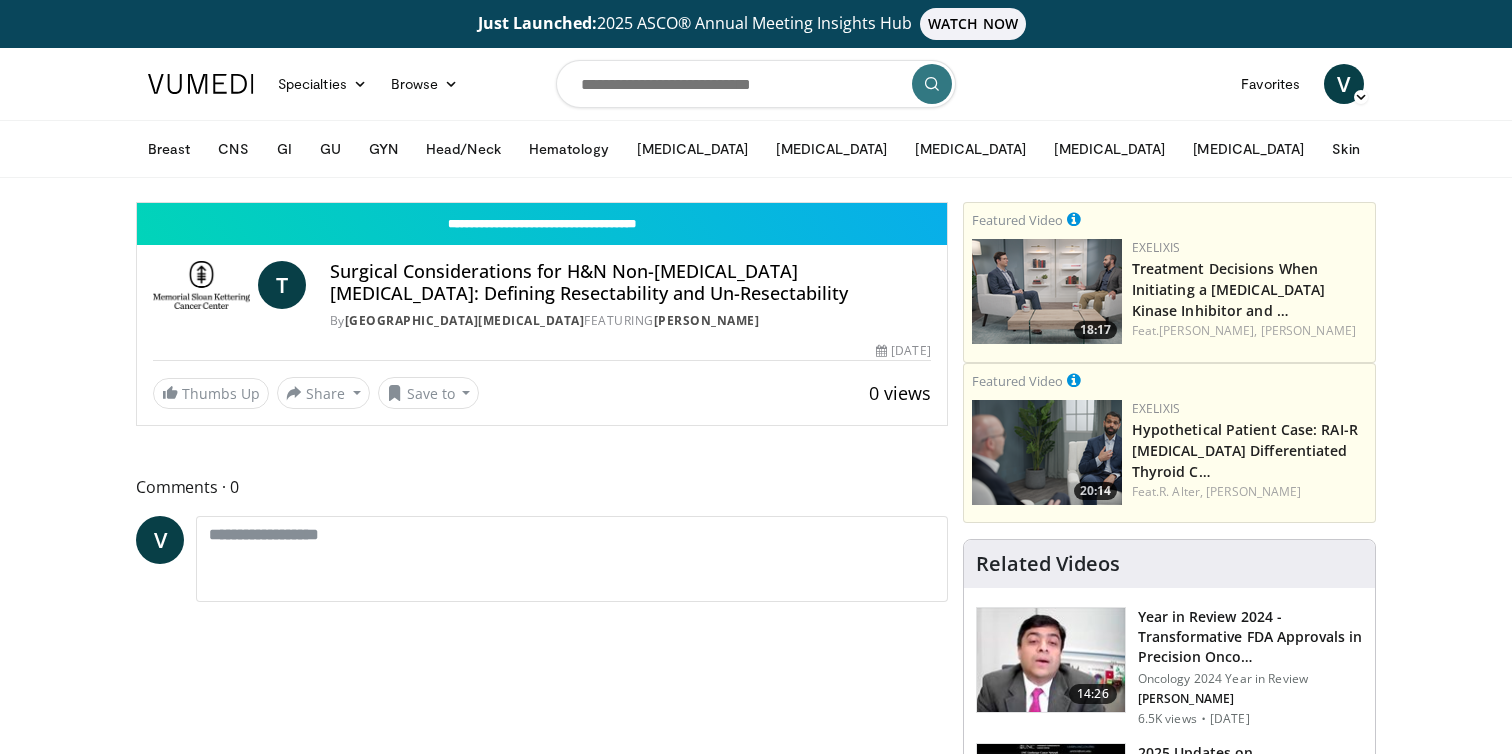 scroll, scrollTop: 0, scrollLeft: 0, axis: both 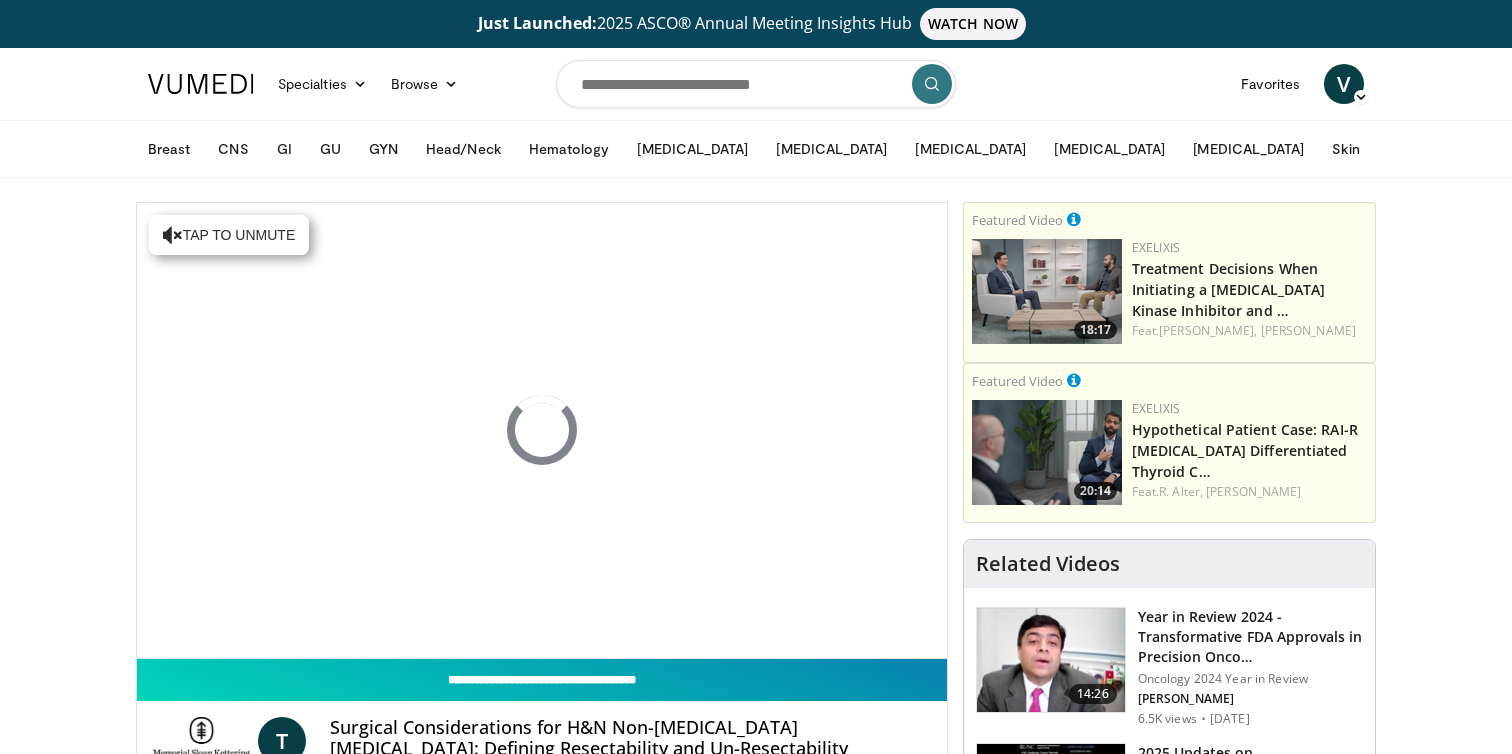 click on "**********" at bounding box center [542, 680] 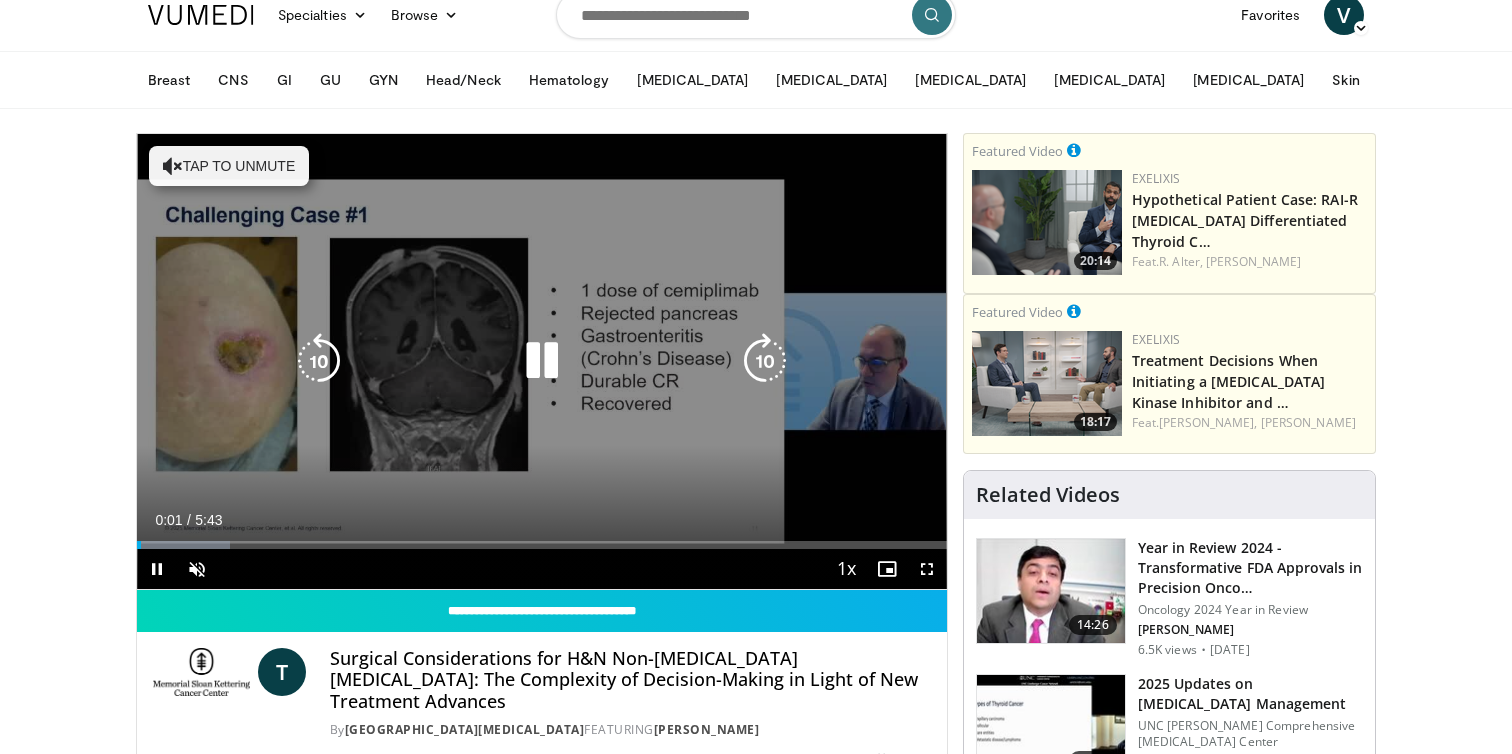 scroll, scrollTop: 96, scrollLeft: 0, axis: vertical 